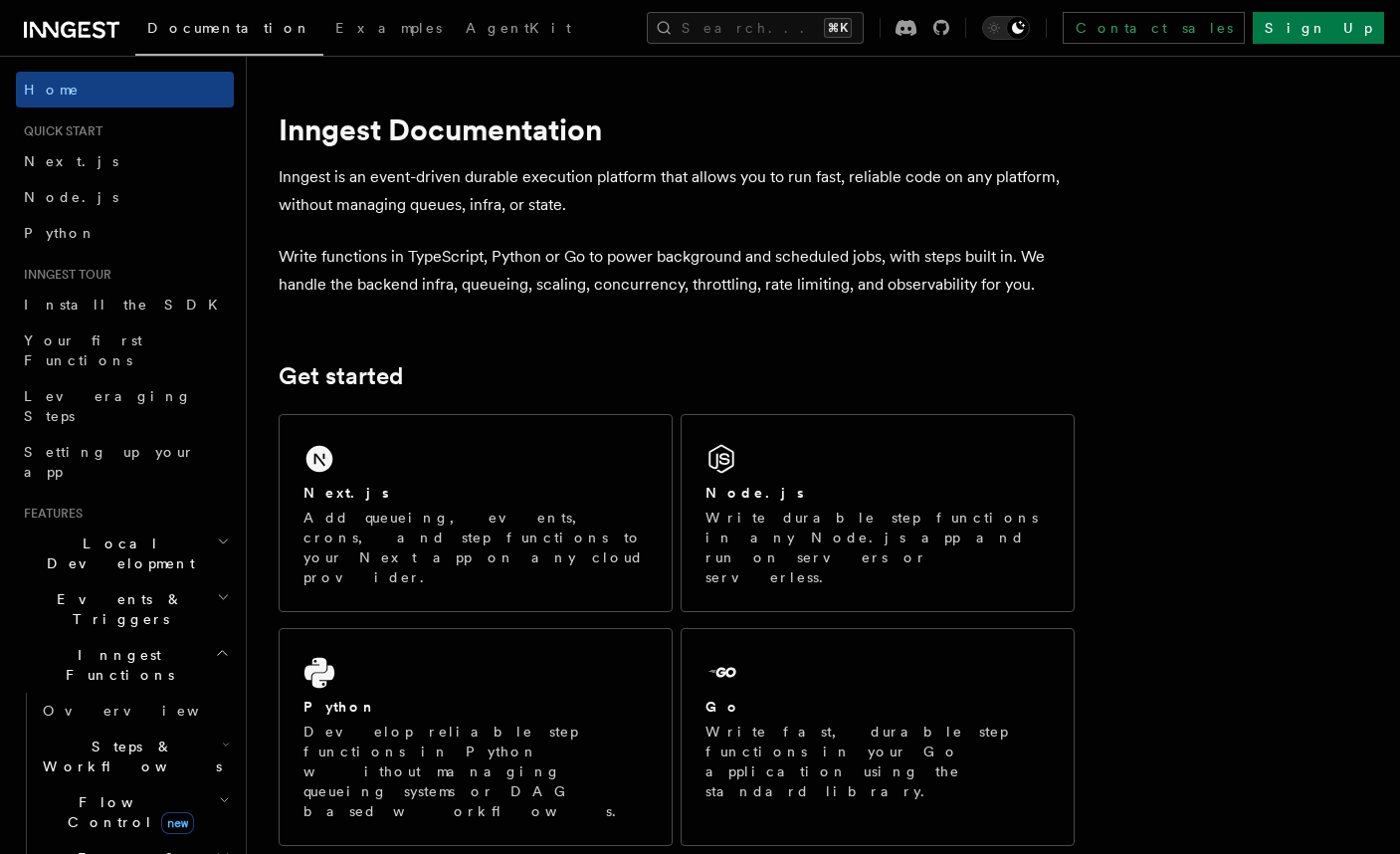 scroll, scrollTop: 0, scrollLeft: 0, axis: both 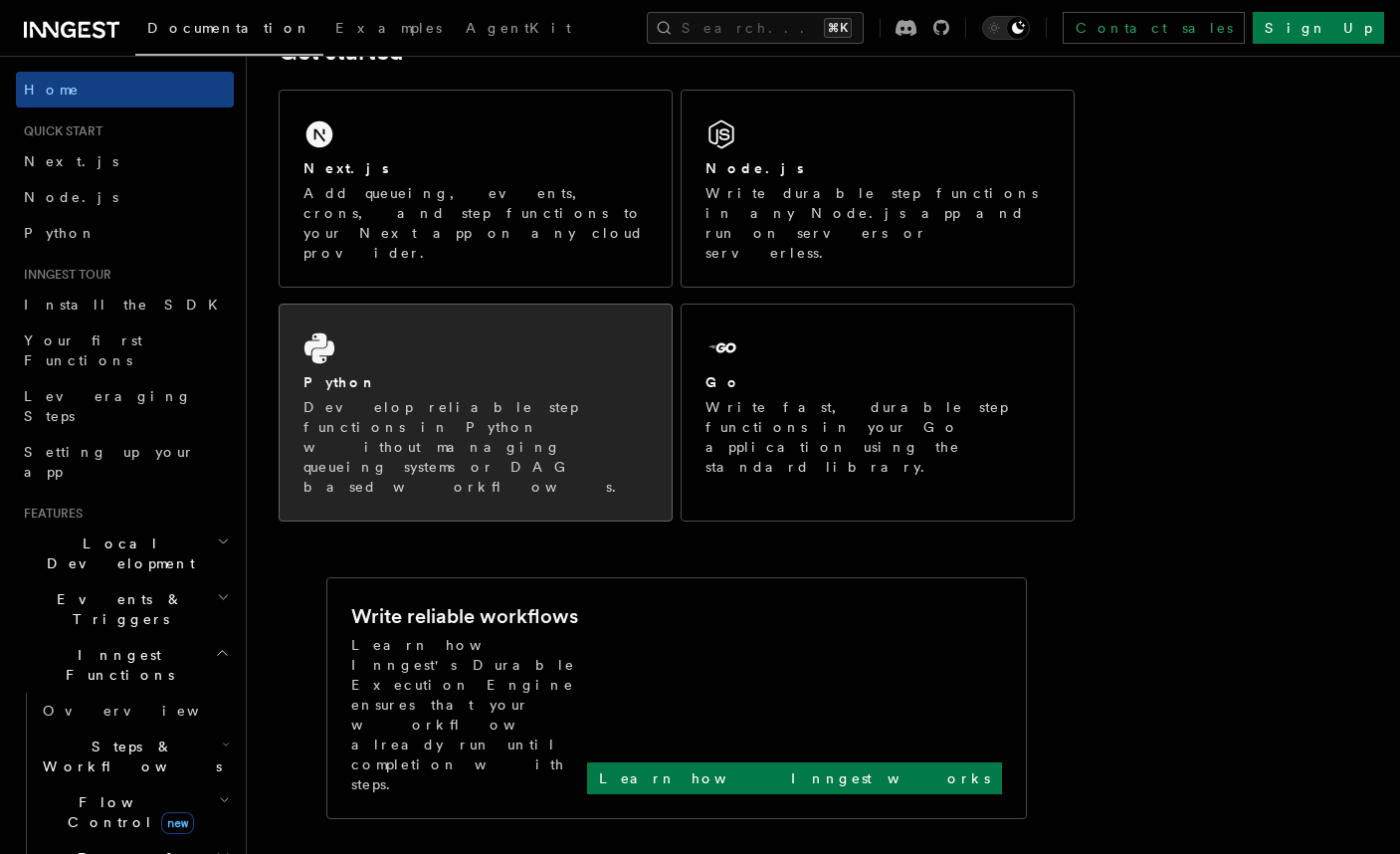 click on "Develop reliable step functions in Python without managing queueing systems or DAG based workflows." at bounding box center (476, 447) 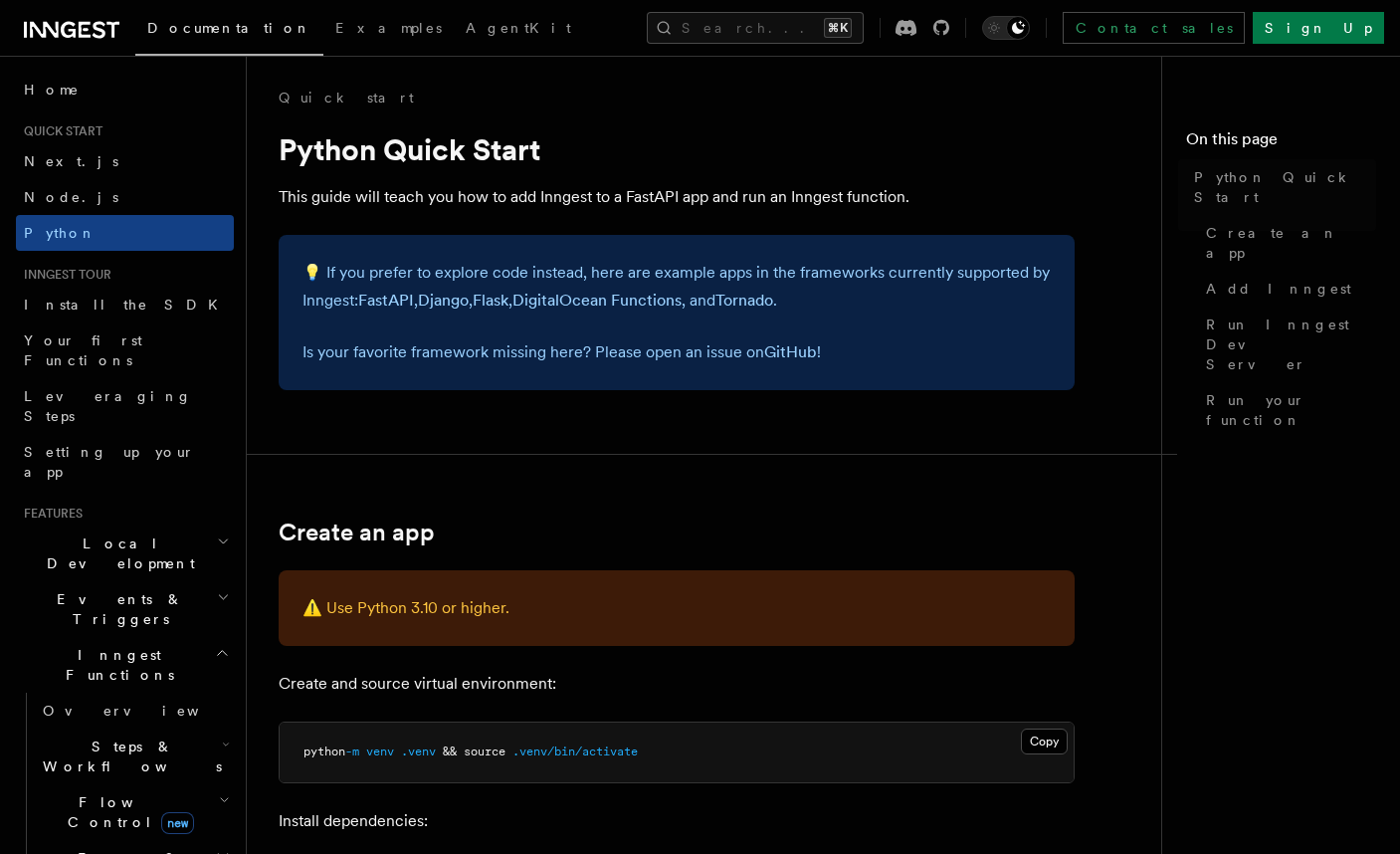 scroll, scrollTop: 0, scrollLeft: 0, axis: both 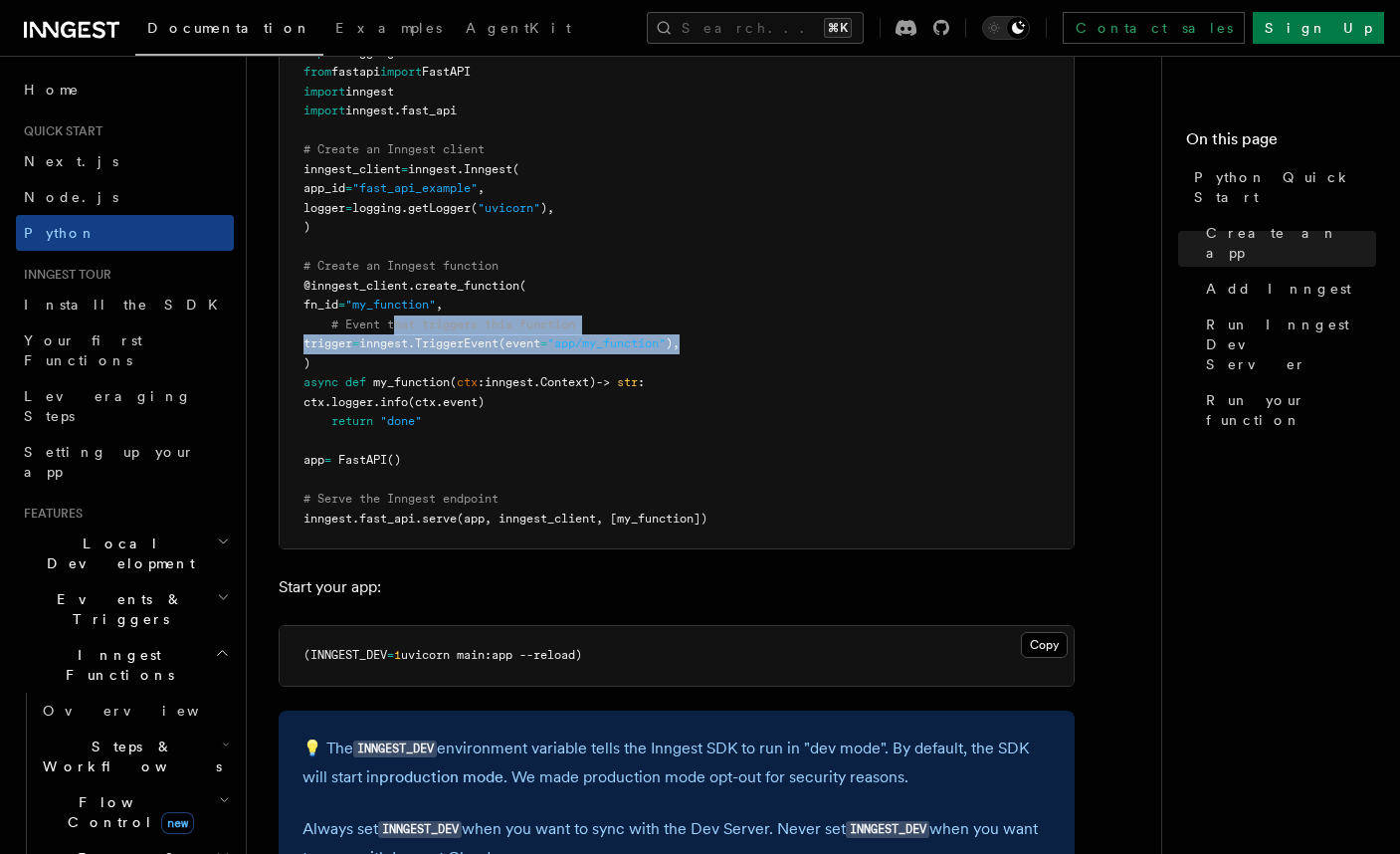 drag, startPoint x: 753, startPoint y: 326, endPoint x: 377, endPoint y: 311, distance: 376.29908 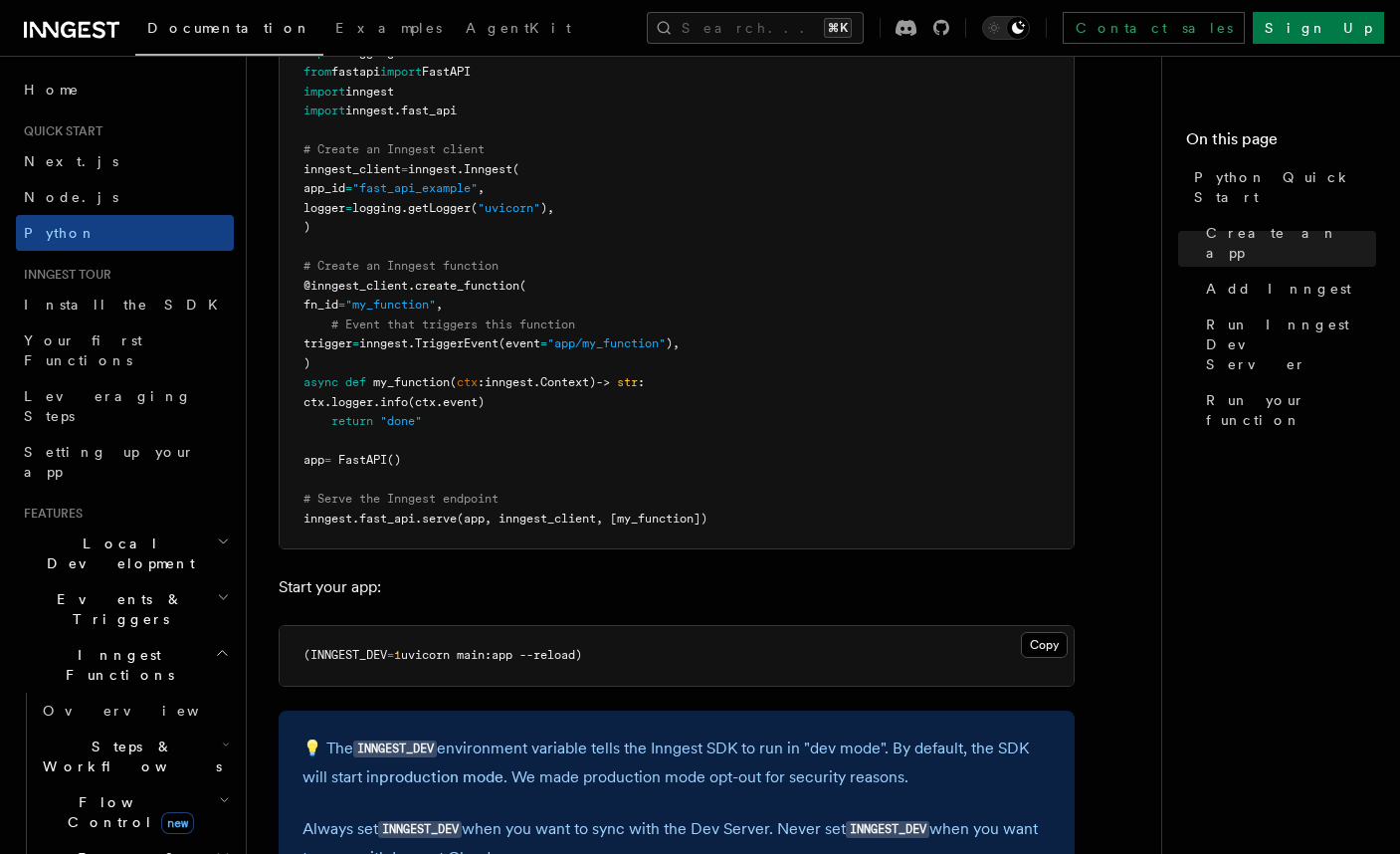 click on "@inngest_client" at bounding box center [355, 286] 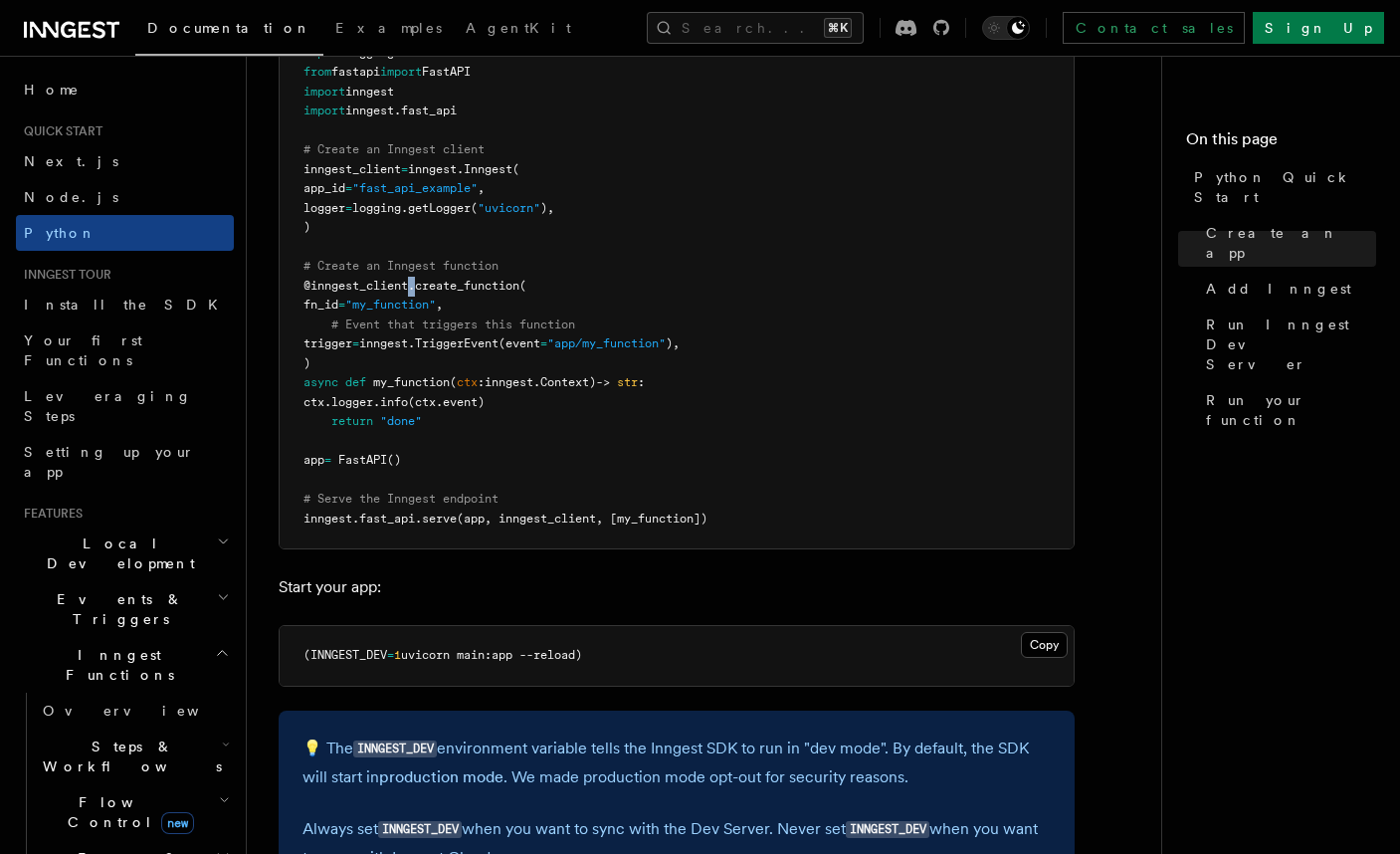 click on "." at bounding box center [411, 286] 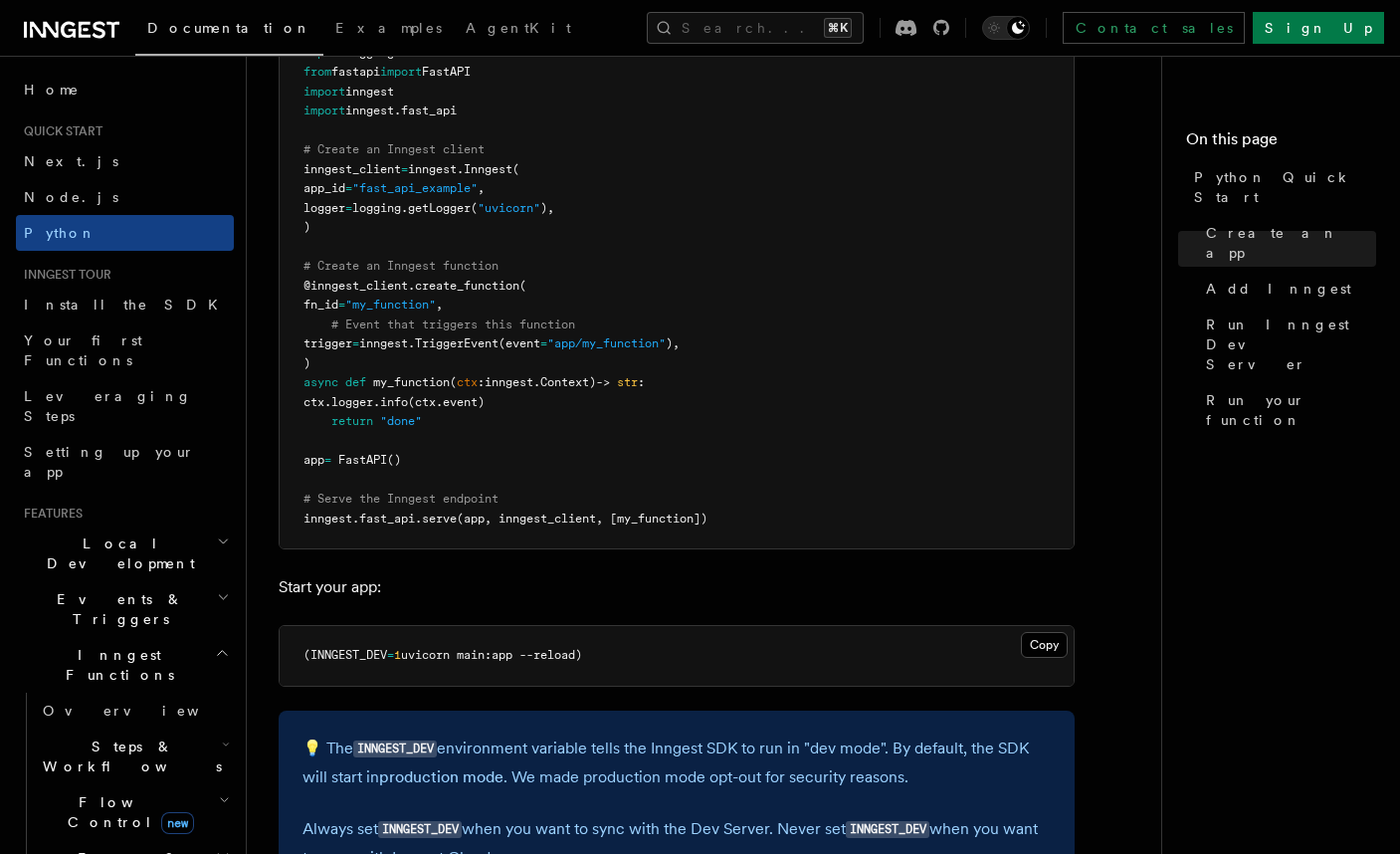 click on "create_function" at bounding box center [467, 286] 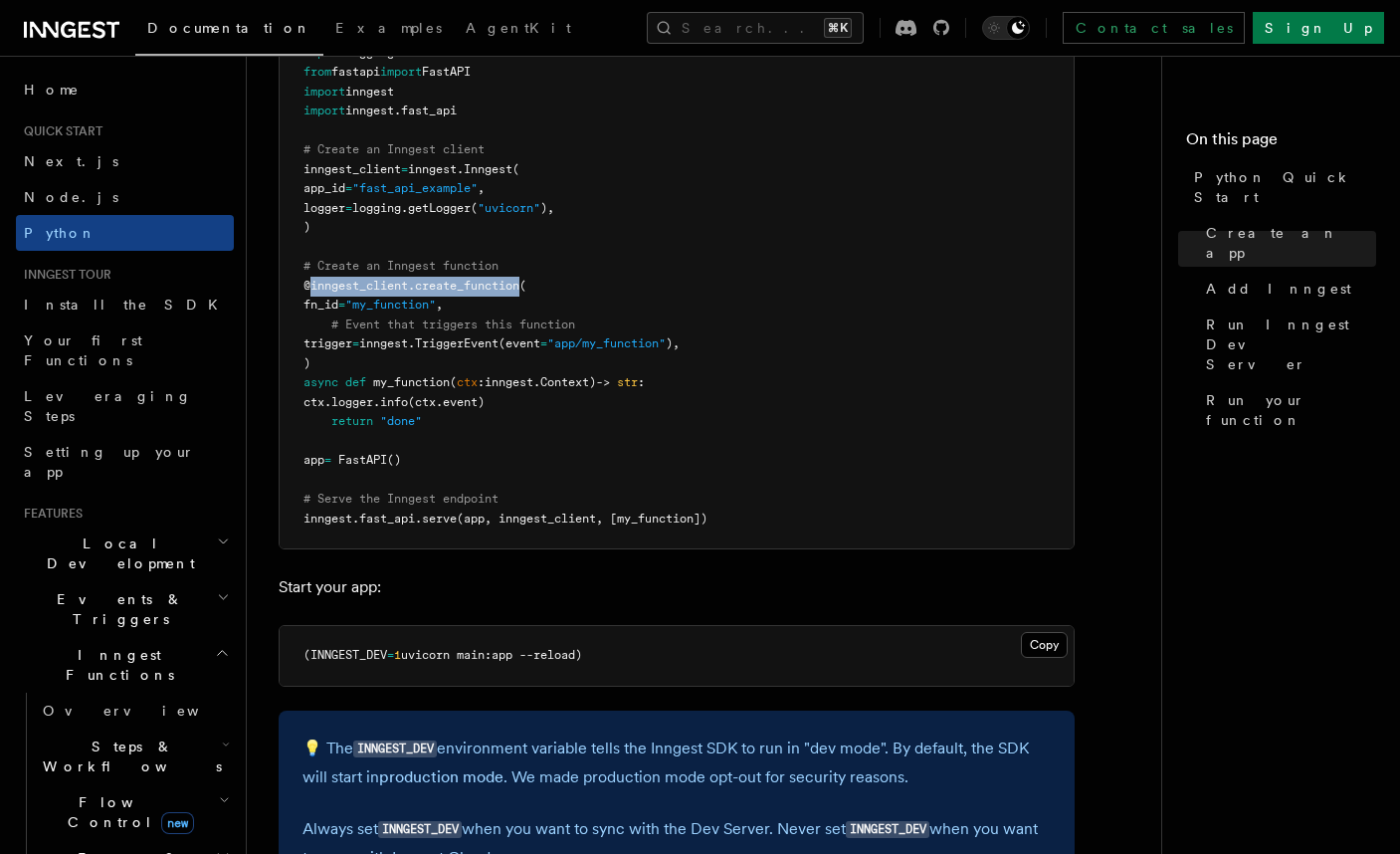 click on "create_function" at bounding box center (467, 286) 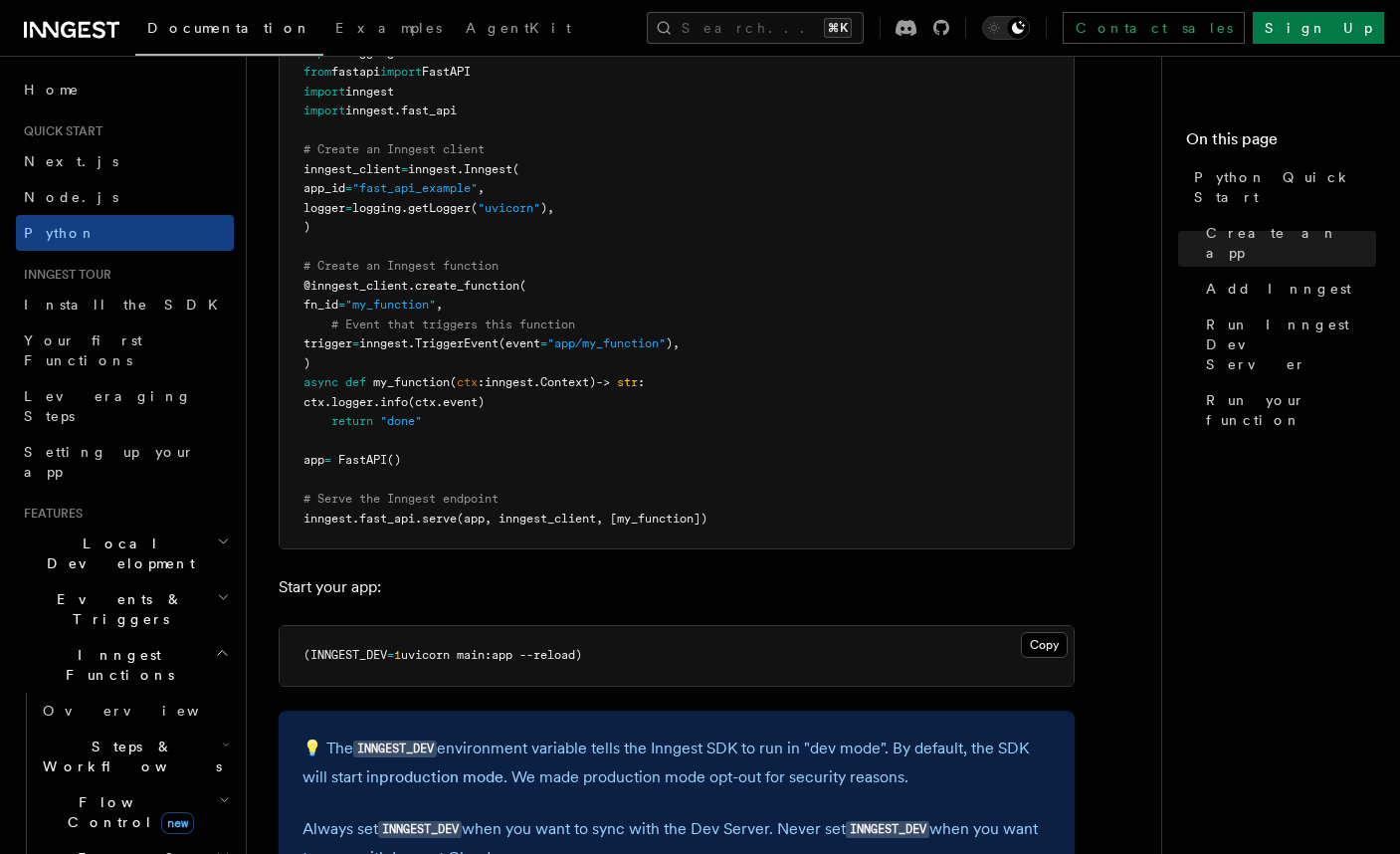 click on "inngest" at bounding box center [508, 382] 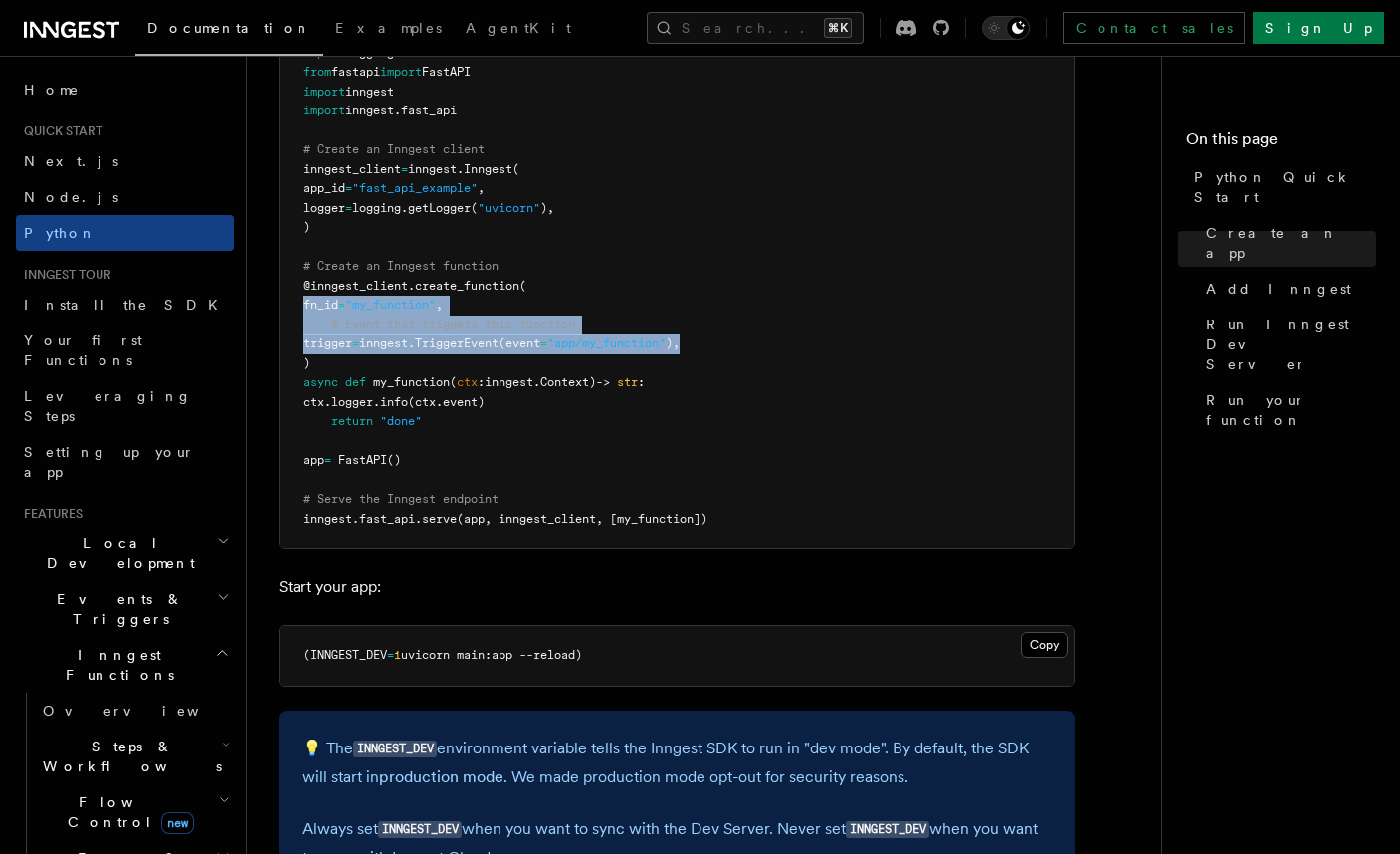 drag, startPoint x: 807, startPoint y: 331, endPoint x: 269, endPoint y: 291, distance: 539.4849 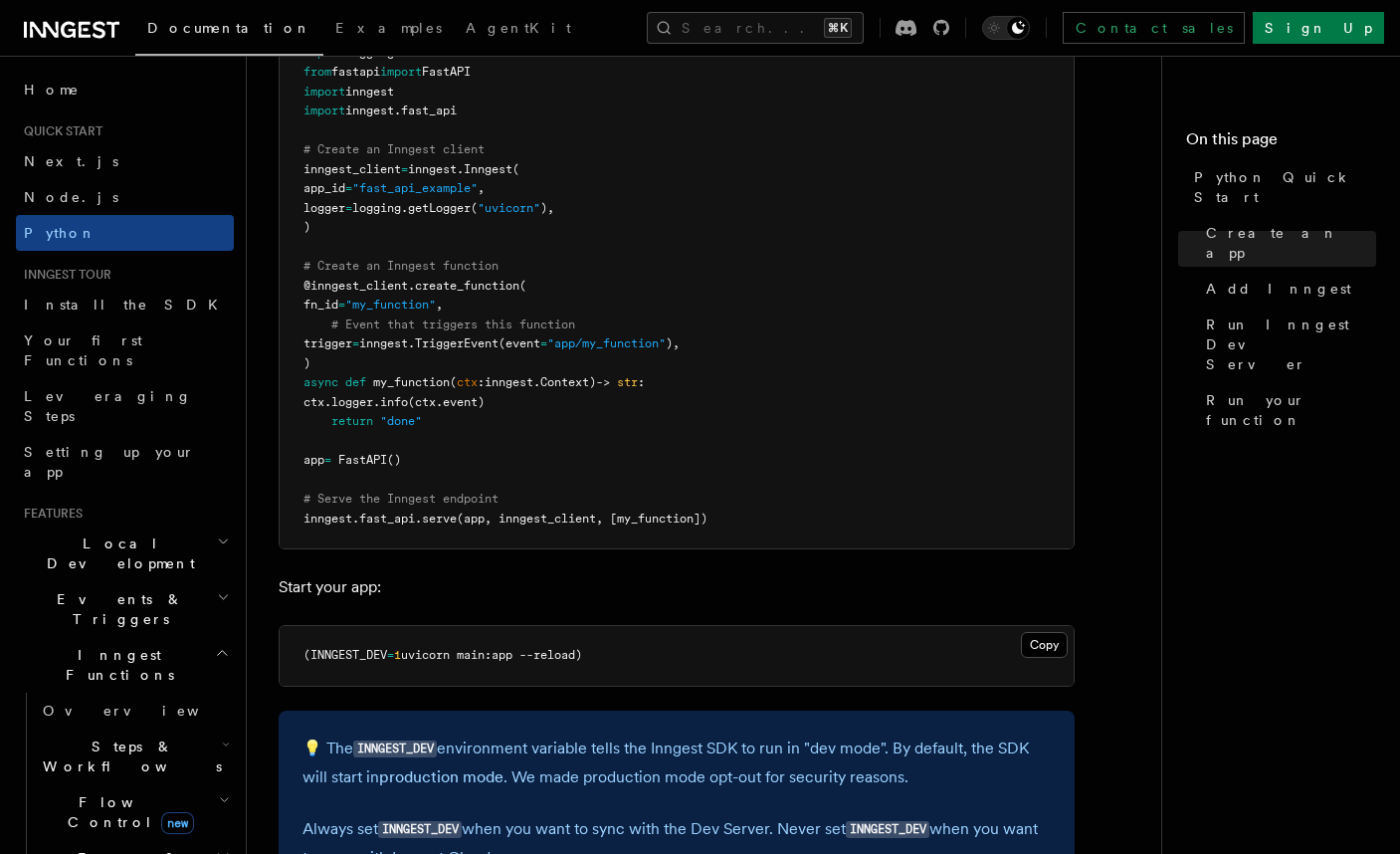 click on "import  logging
from  fastapi  import  FastAPI
import  inngest
import  inngest . fast_api
# Create an Inngest client
inngest_client  =  inngest . Inngest (
app_id = "fast_api_example" ,
logger = logging. getLogger ( "uvicorn" ),
)
# Create an Inngest function
@inngest_client . create_function (
fn_id = "my_function" ,
# Event that triggers this function
trigger = inngest. TriggerEvent (event = "app/my_function" ),
)
async   def   my_function ( ctx :  inngest . Context)  ->   str :
ctx . logger . info (ctx.event)
return   "done"
app  =   FastAPI ()
# Serve the Inngest endpoint
inngest . fast_api . serve (app, inngest_client, [my_function])" at bounding box center (677, 287) 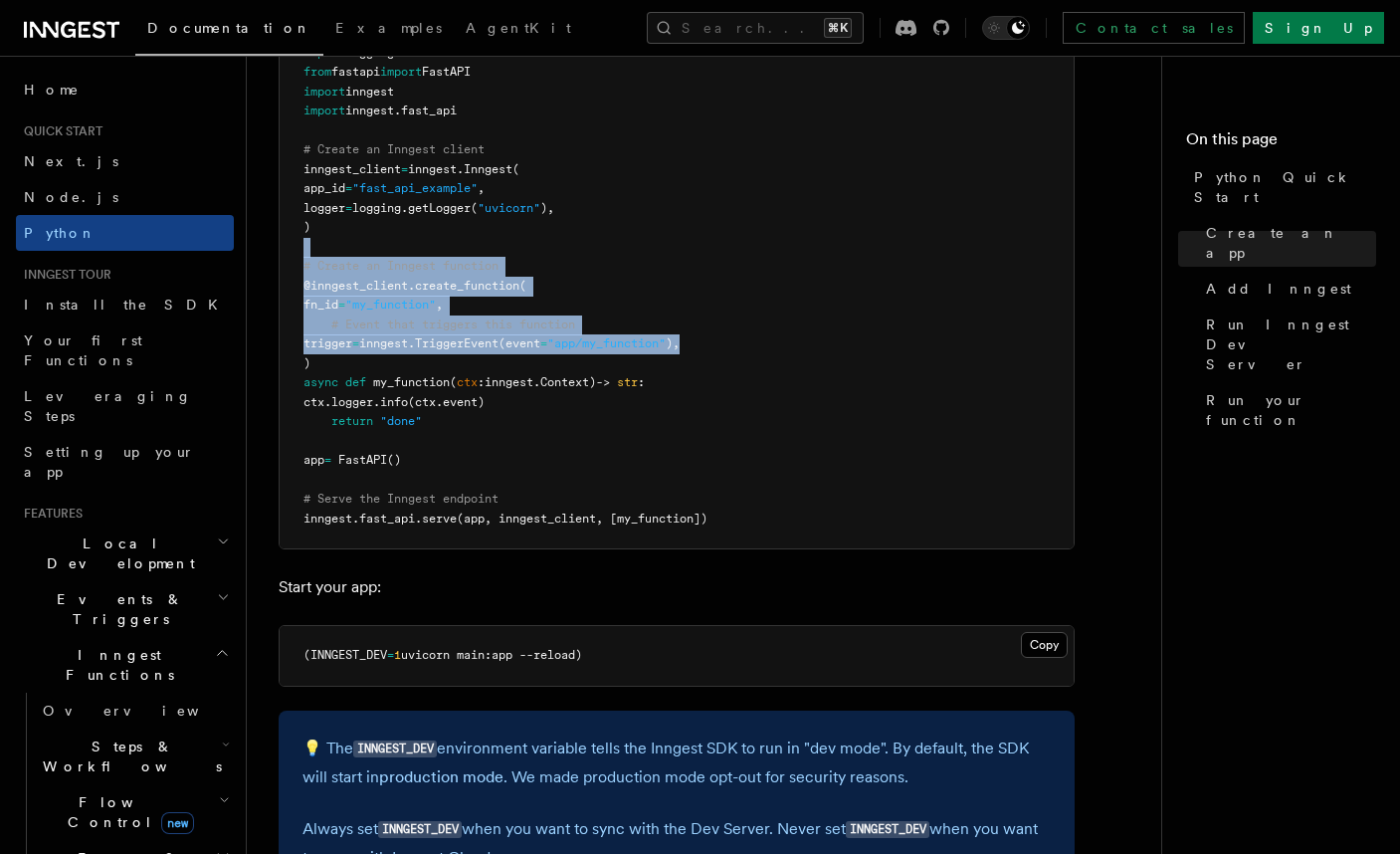 drag, startPoint x: 421, startPoint y: 271, endPoint x: 755, endPoint y: 339, distance: 340.85187 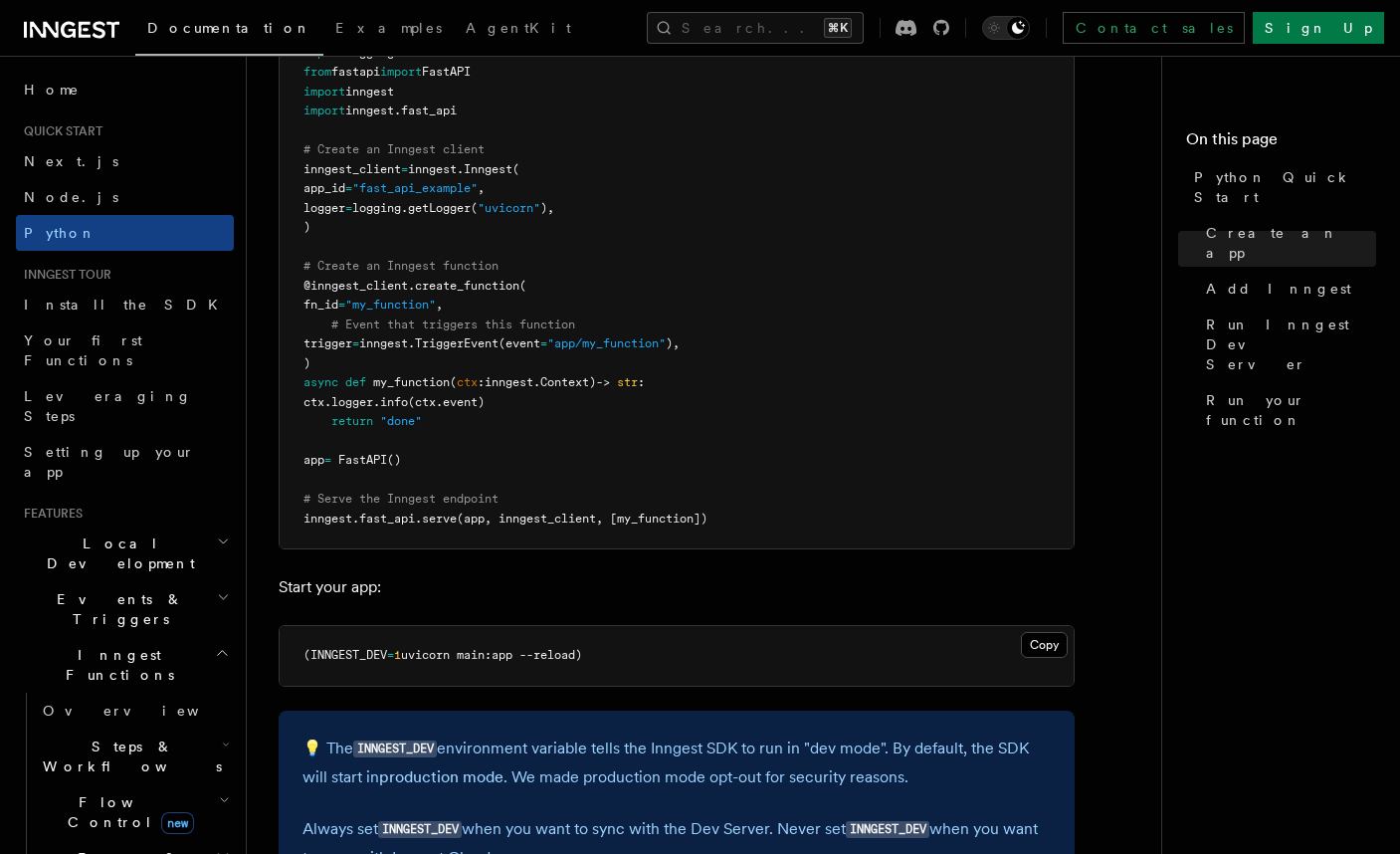 click on "import  logging
from  fastapi  import  FastAPI
import  inngest
import  inngest . fast_api
# Create an Inngest client
inngest_client  =  inngest . Inngest (
app_id = "fast_api_example" ,
logger = logging. getLogger ( "uvicorn" ),
)
# Create an Inngest function
@inngest_client . create_function (
fn_id = "my_function" ,
# Event that triggers this function
trigger = inngest. TriggerEvent (event = "app/my_function" ),
)
async   def   my_function ( ctx :  inngest . Context)  ->   str :
ctx . logger . info (ctx.event)
return   "done"
app  =   FastAPI ()
# Serve the Inngest endpoint
inngest . fast_api . serve (app, inngest_client, [my_function])" at bounding box center [677, 287] 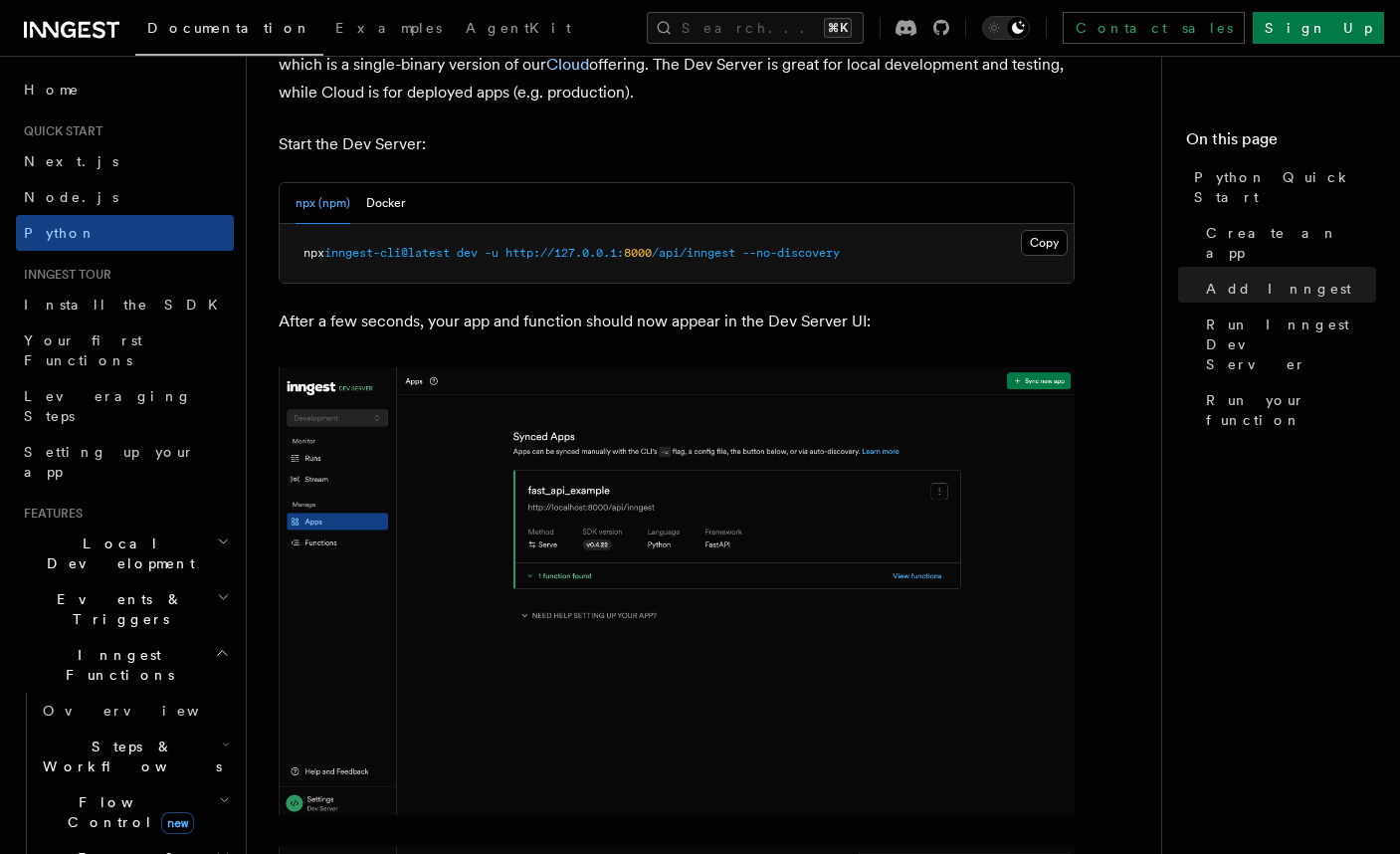scroll, scrollTop: 2364, scrollLeft: 0, axis: vertical 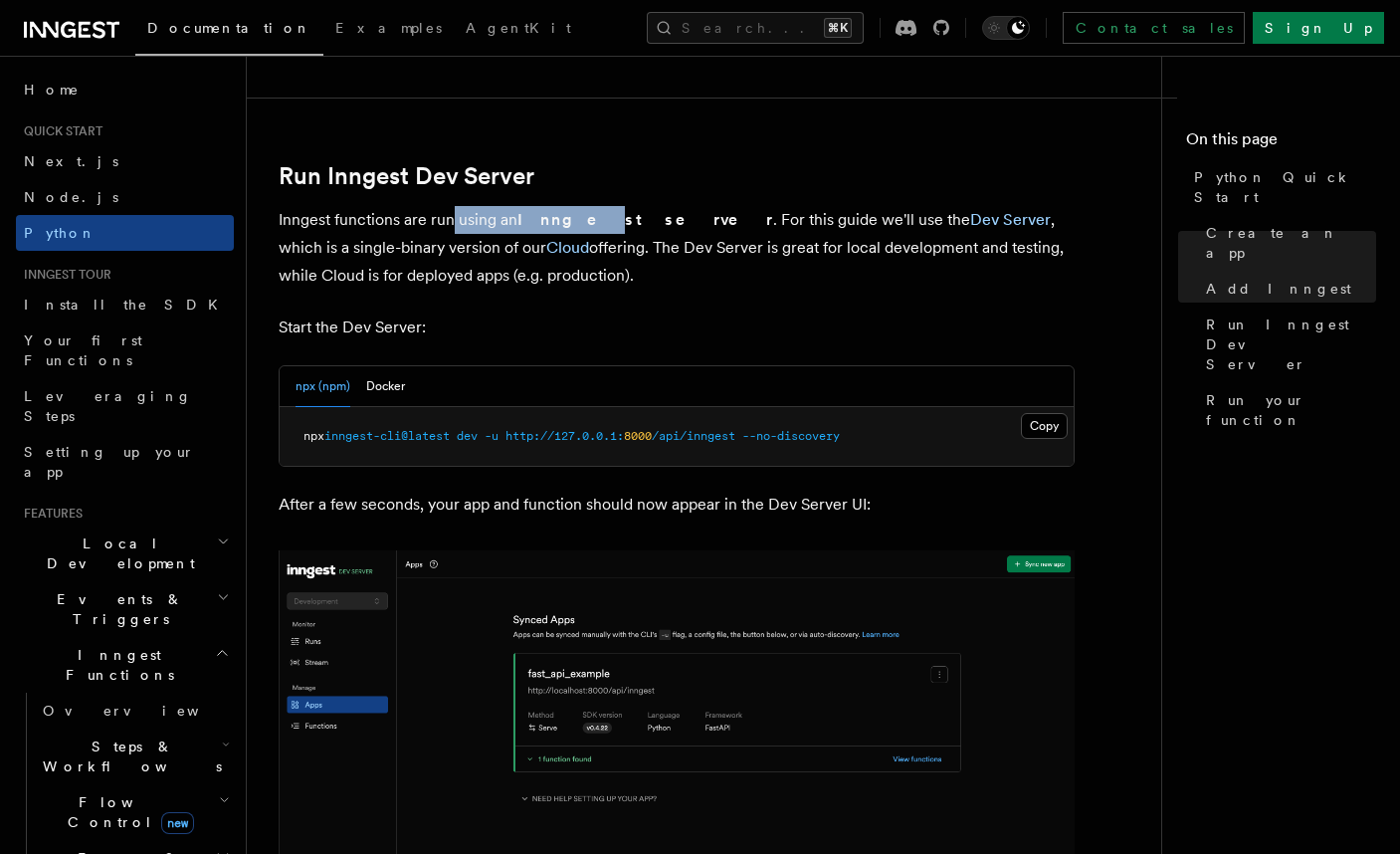 drag, startPoint x: 453, startPoint y: 210, endPoint x: 562, endPoint y: 196, distance: 109.8954 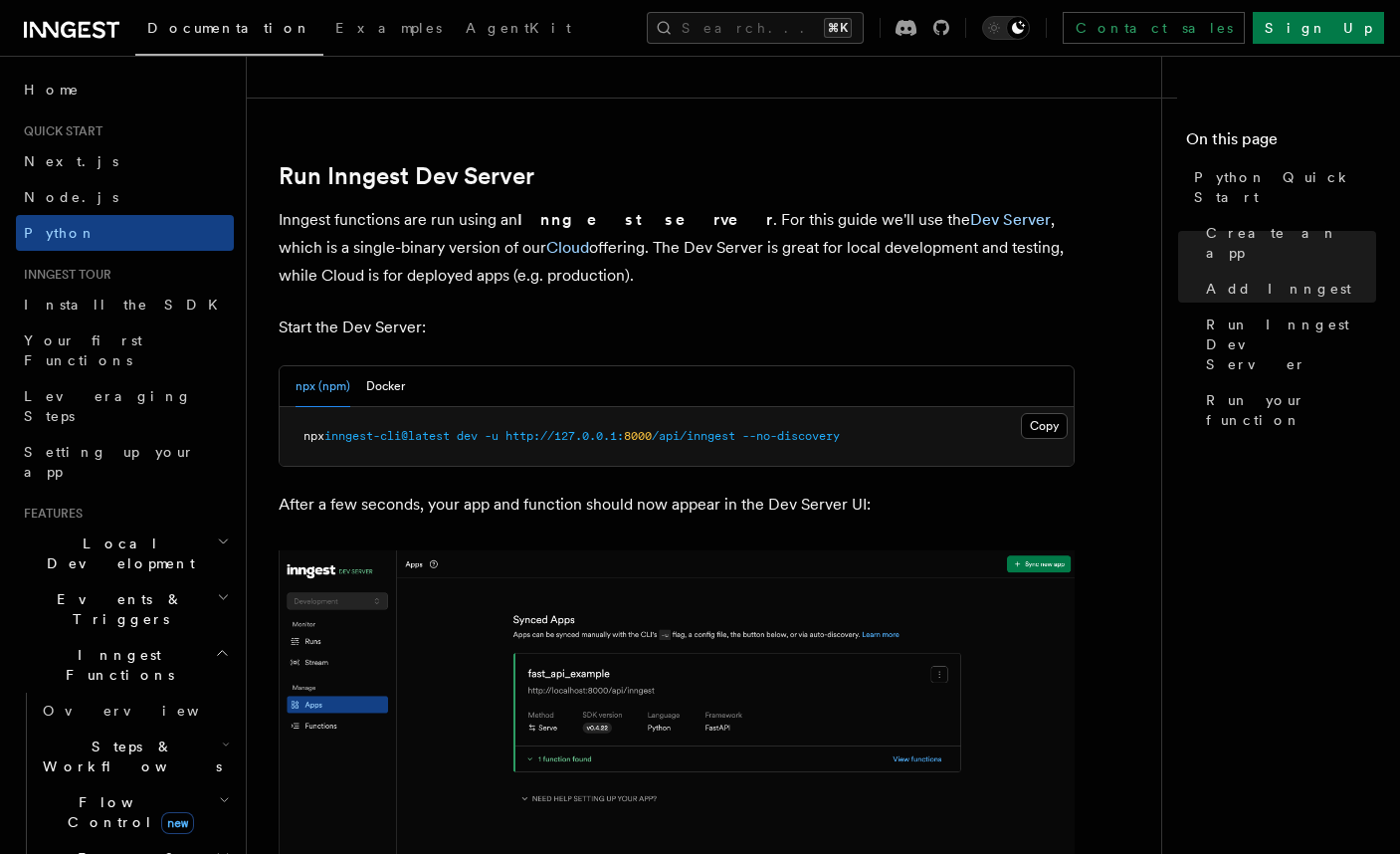 click on "Inngest server" at bounding box center [645, 219] 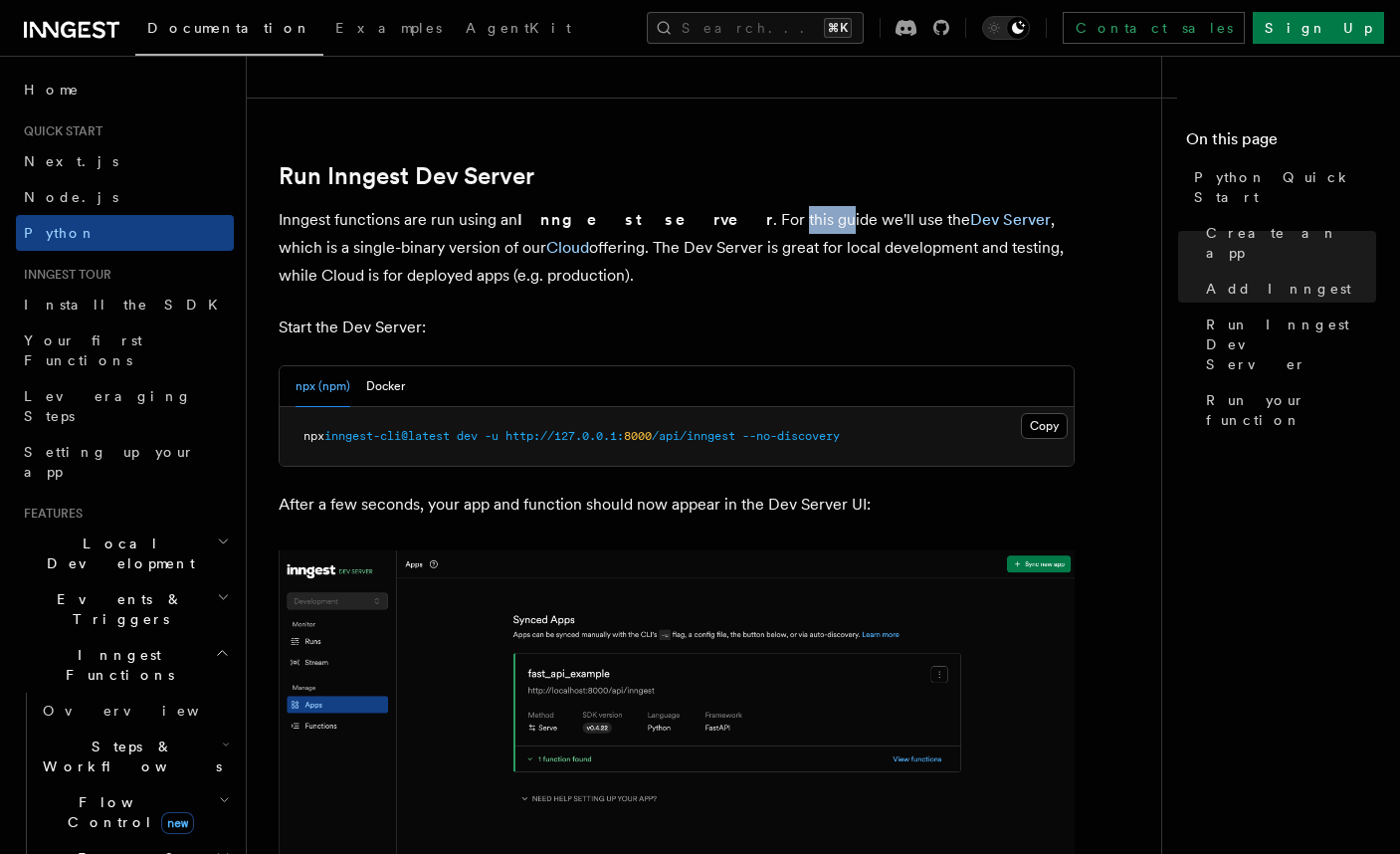 drag, startPoint x: 661, startPoint y: 202, endPoint x: 707, endPoint y: 204, distance: 46.043458 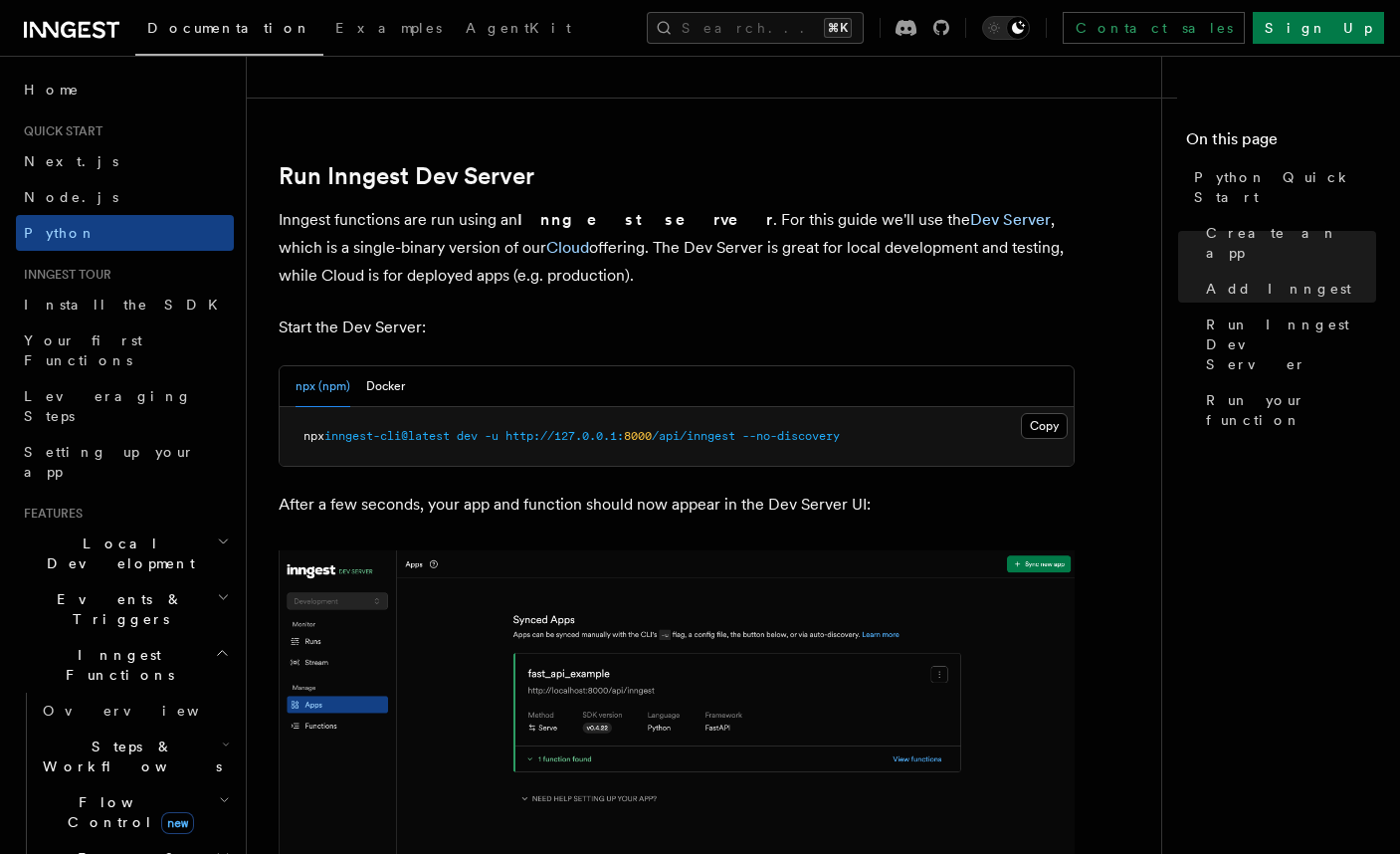click on "Inngest functions are run using an  Inngest server . For this guide we'll use the  Dev Server , which is a single-binary version of our  Cloud  offering. The Dev Server is great for local development and testing, while Cloud is for deployed apps (e.g. production)." at bounding box center [677, 248] 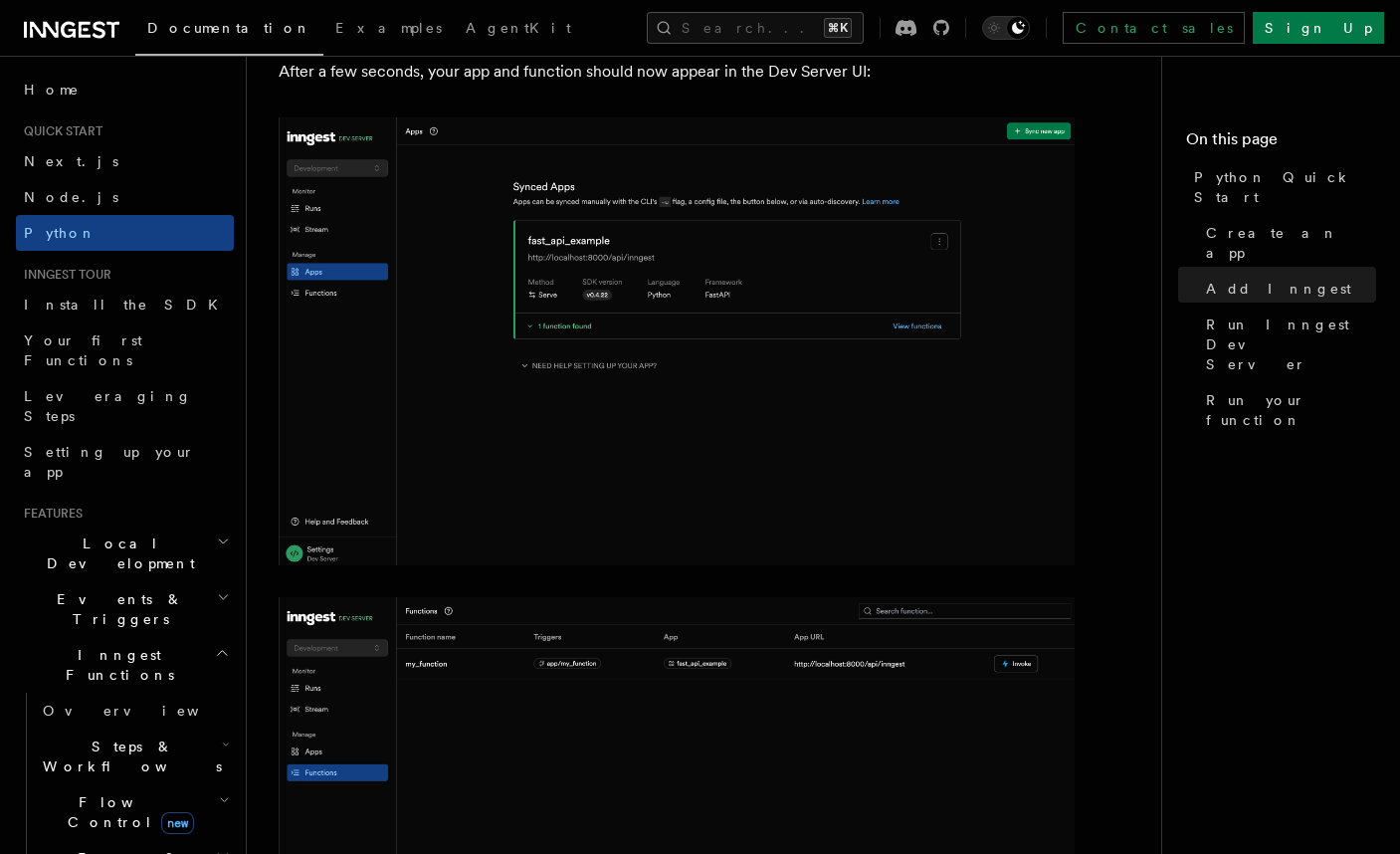 scroll, scrollTop: 2602, scrollLeft: 0, axis: vertical 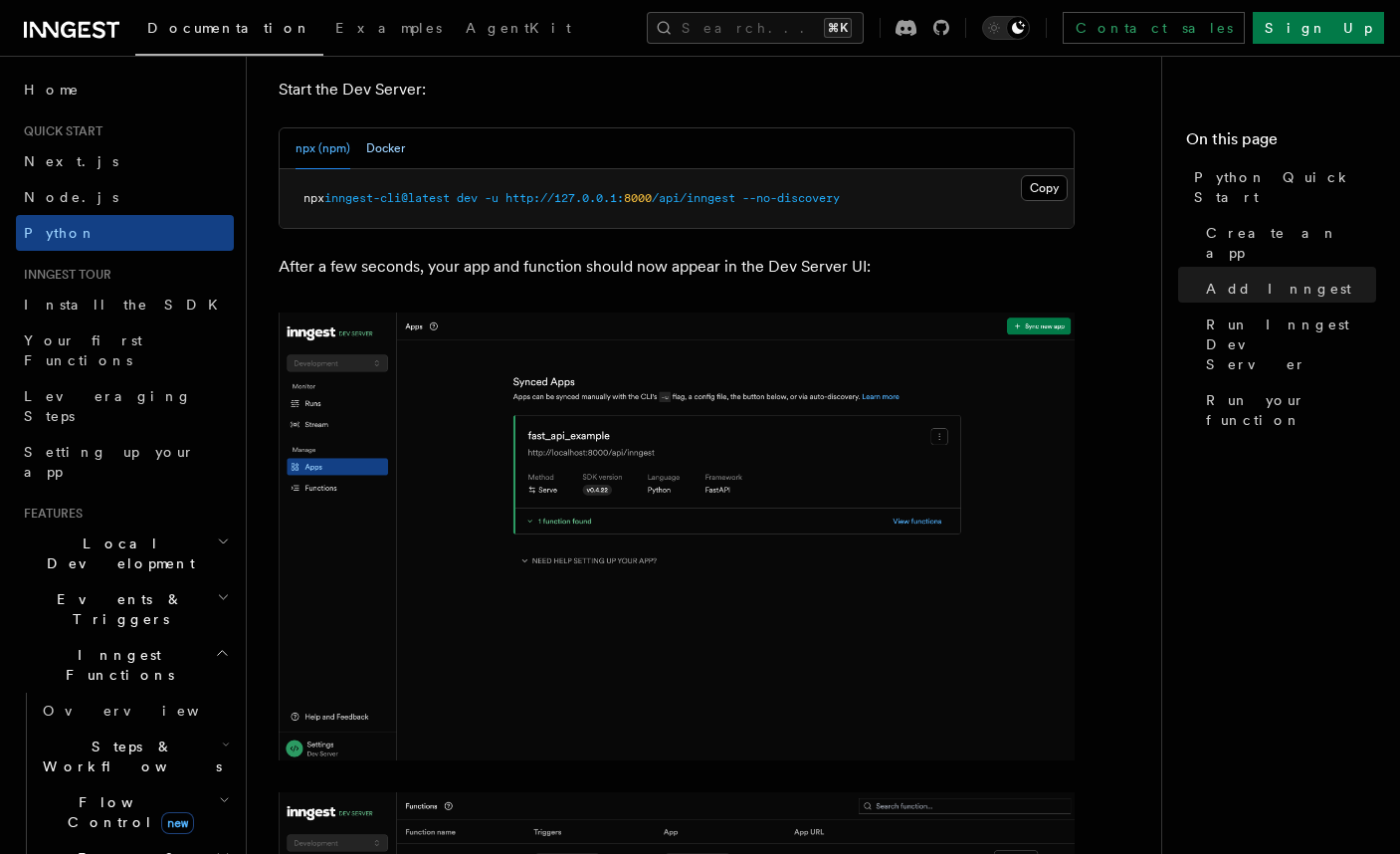 click on "Docker" at bounding box center (385, 148) 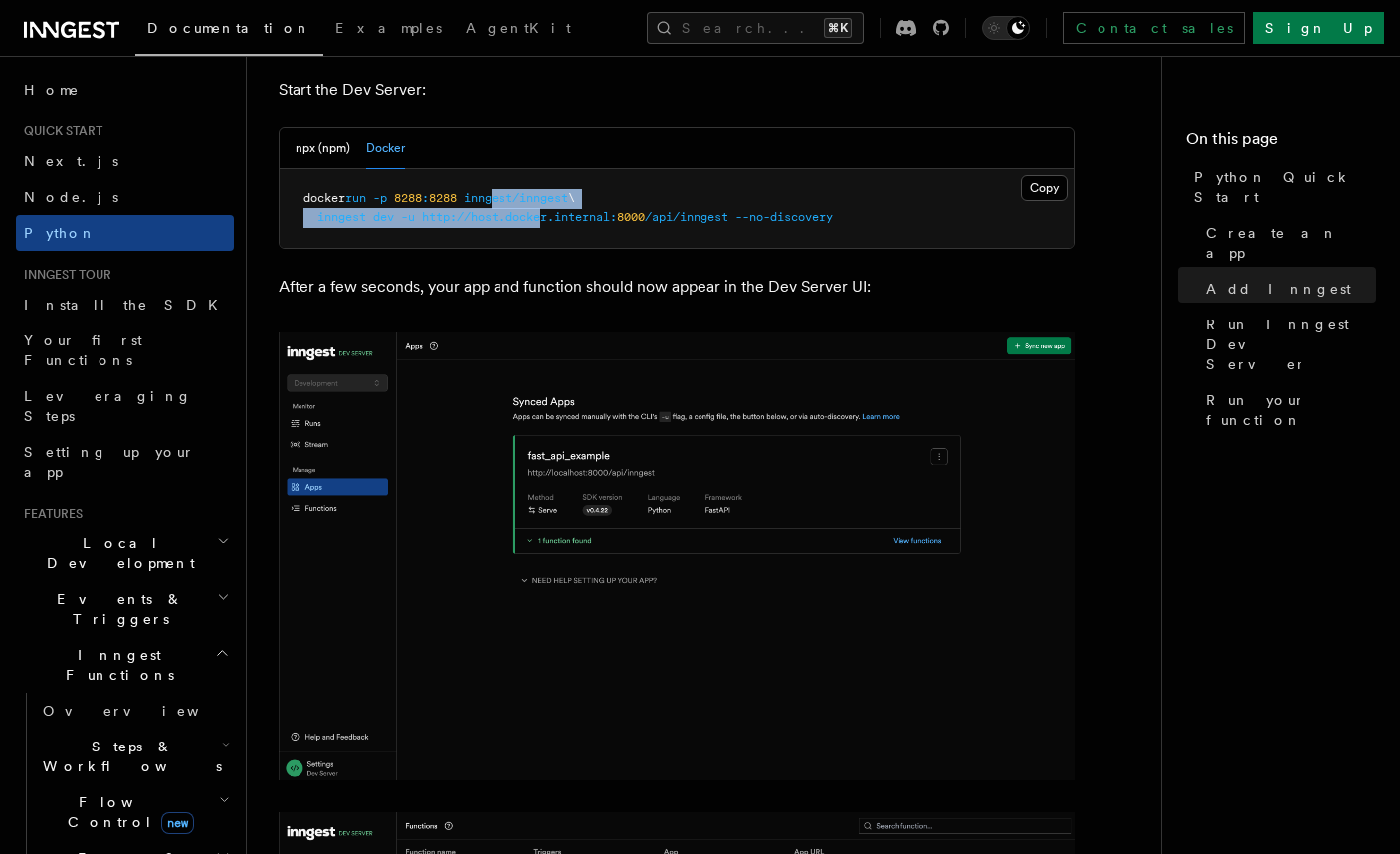 drag, startPoint x: 507, startPoint y: 180, endPoint x: 541, endPoint y: 192, distance: 36.05551 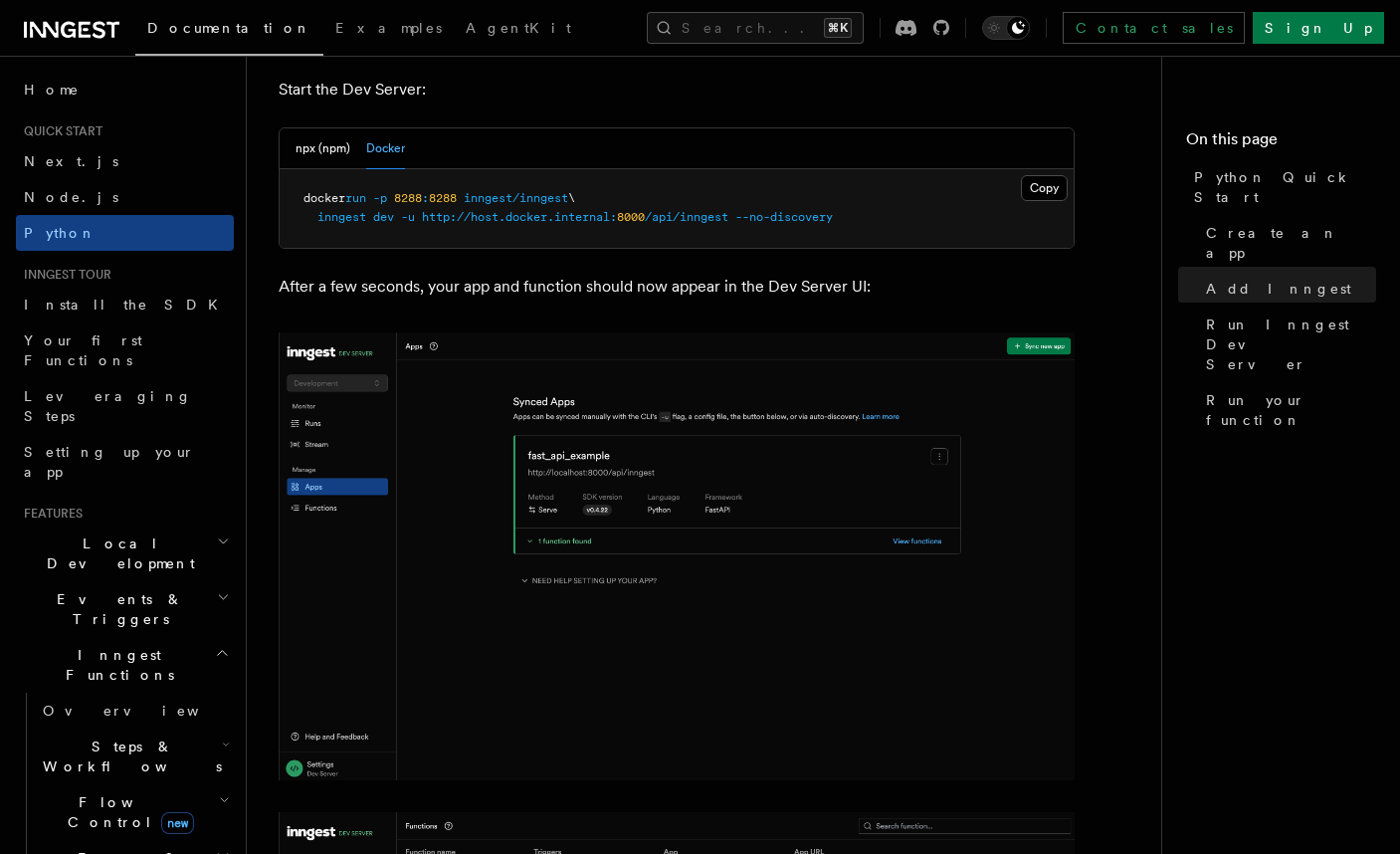 click on "--no-discovery" at bounding box center [784, 217] 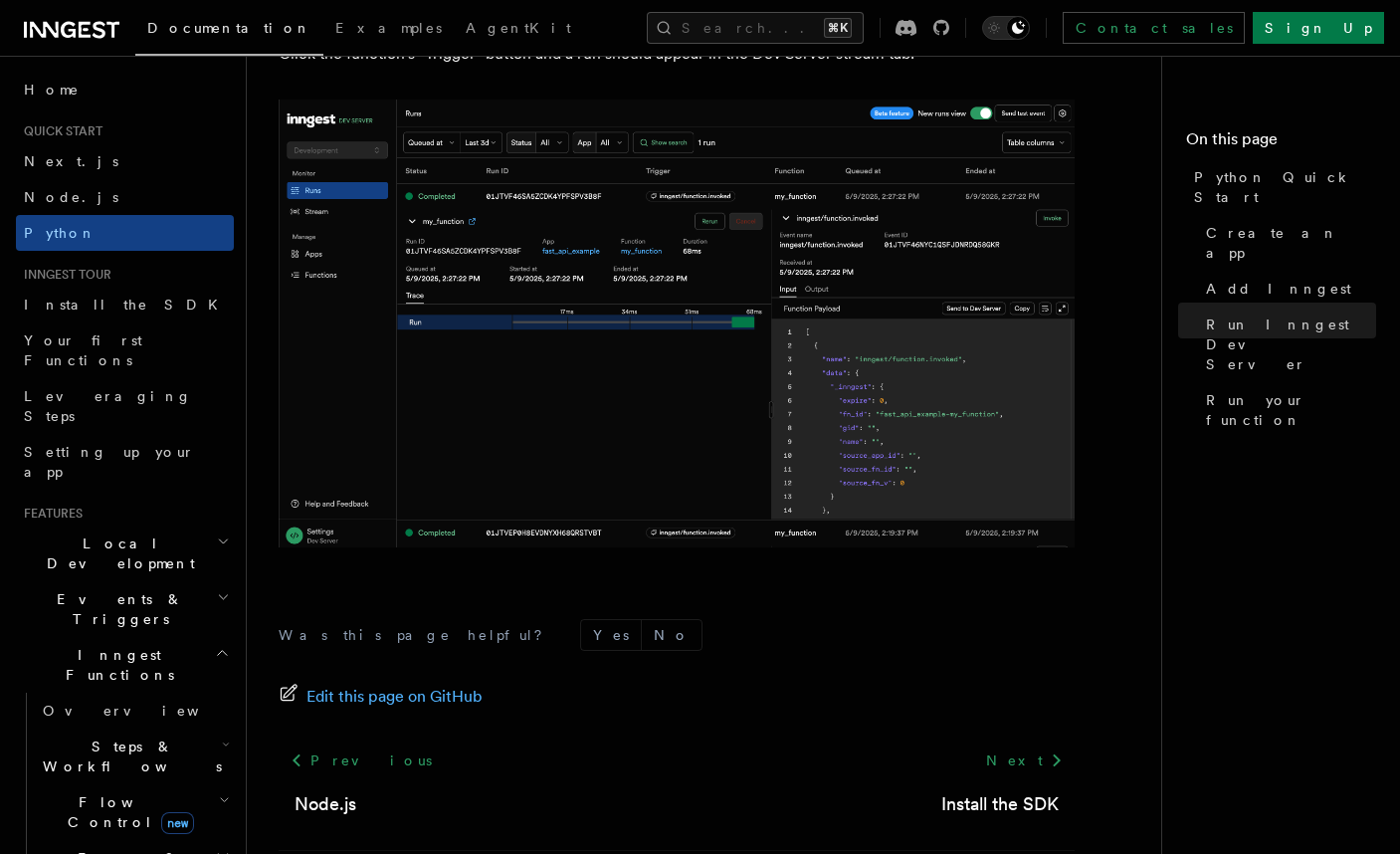 scroll, scrollTop: 4181, scrollLeft: 0, axis: vertical 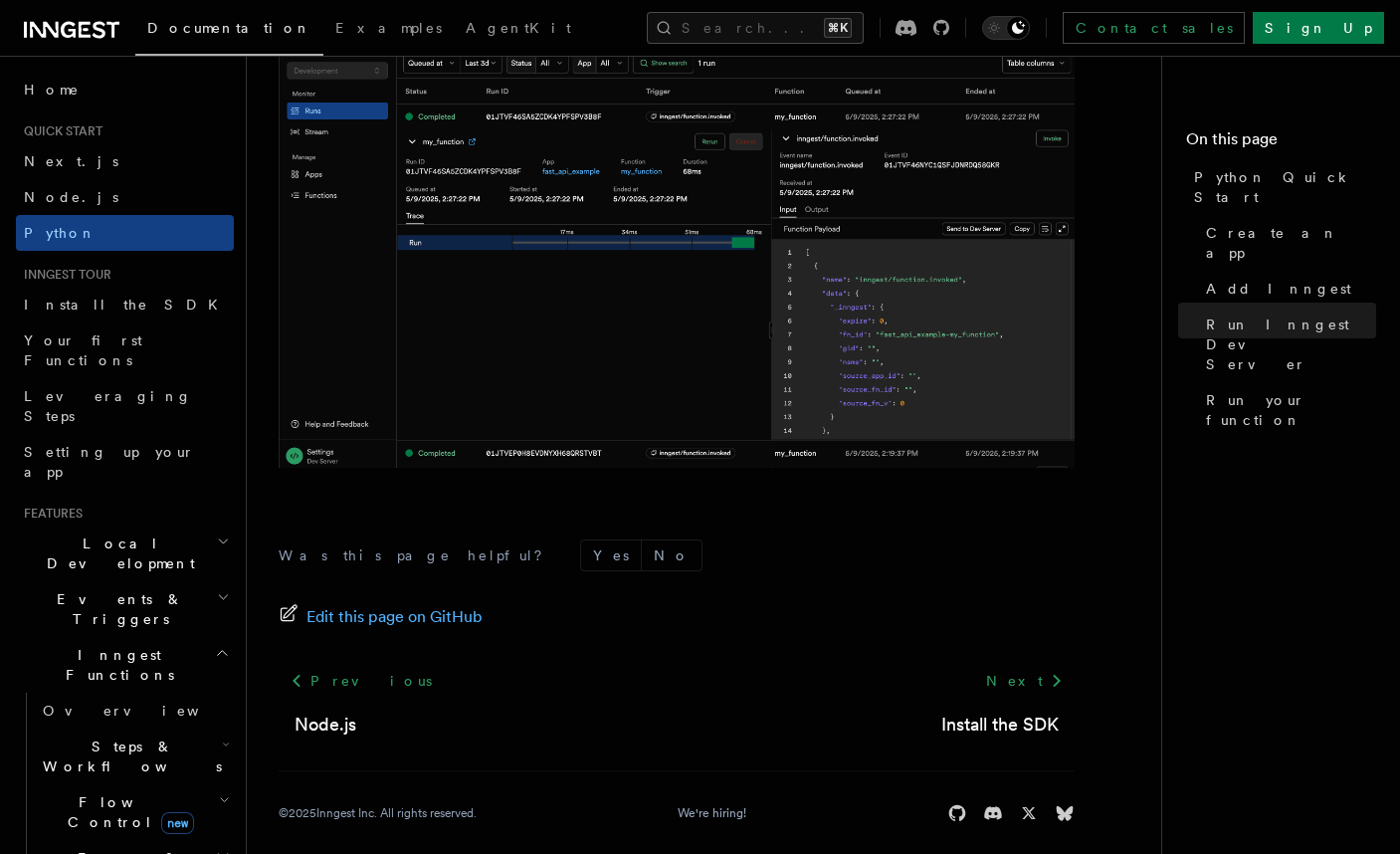 click on "Local Development" at bounding box center (124, 553) 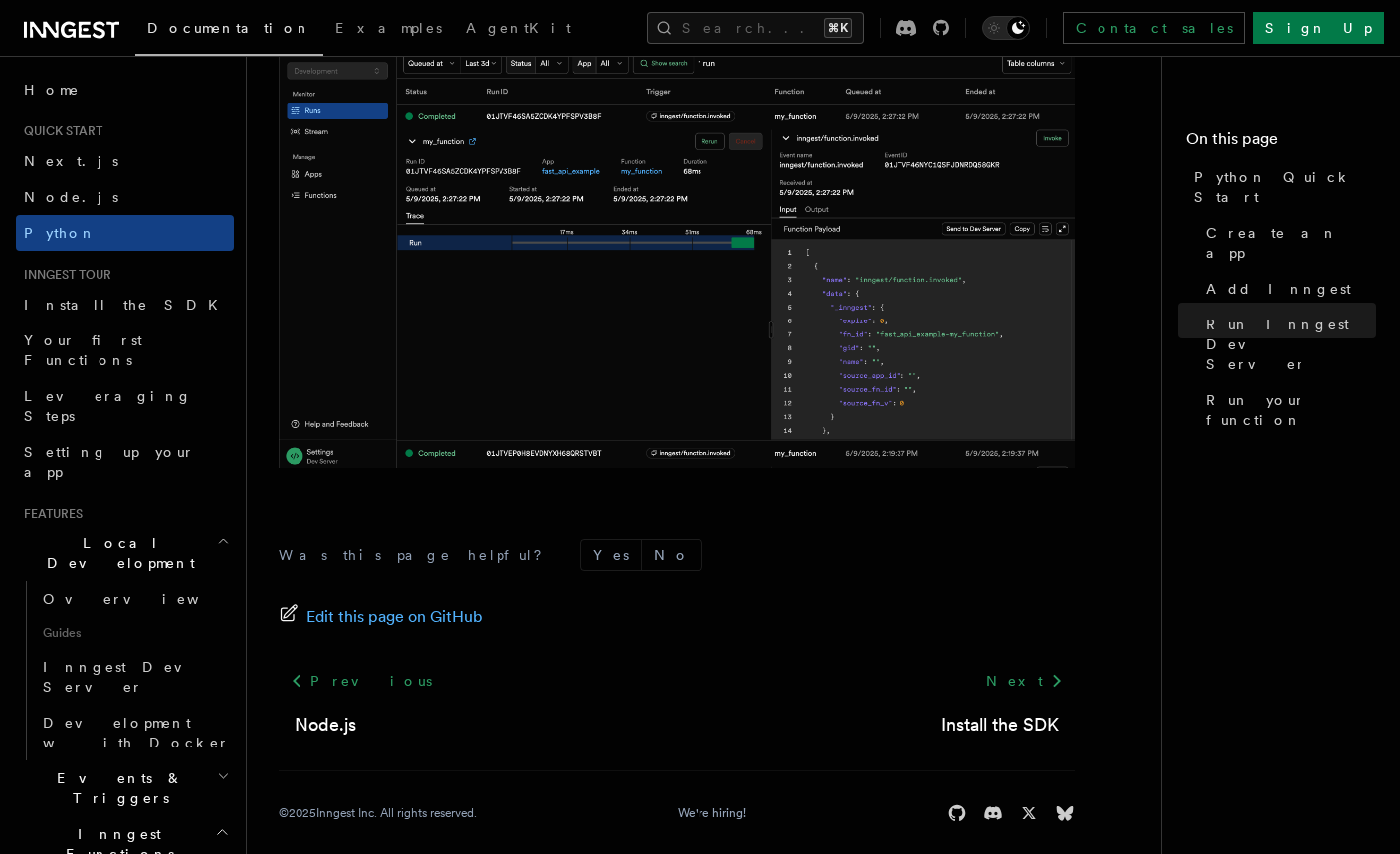 scroll, scrollTop: 332, scrollLeft: 0, axis: vertical 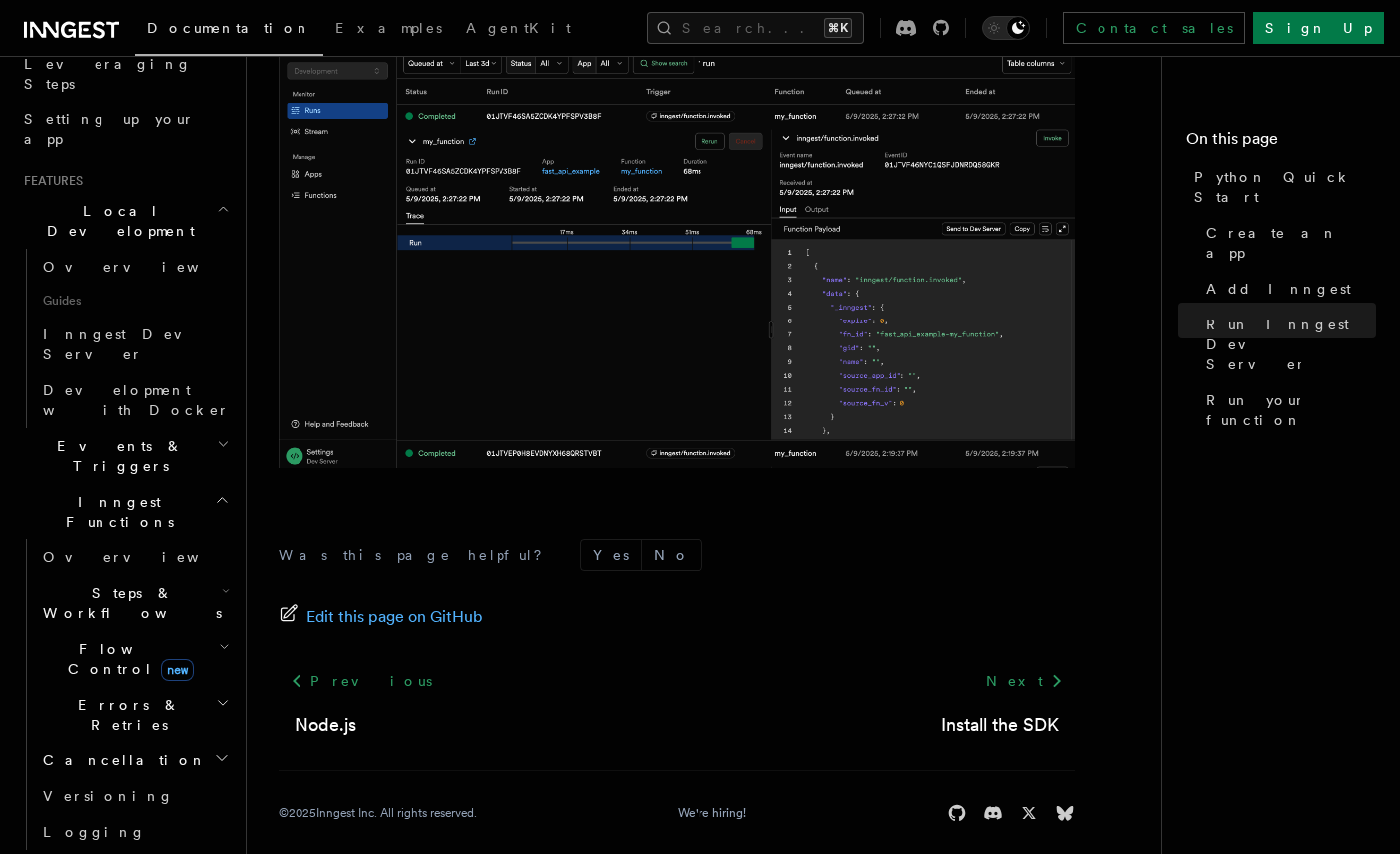 click on "Flow Control new" at bounding box center [126, 659] 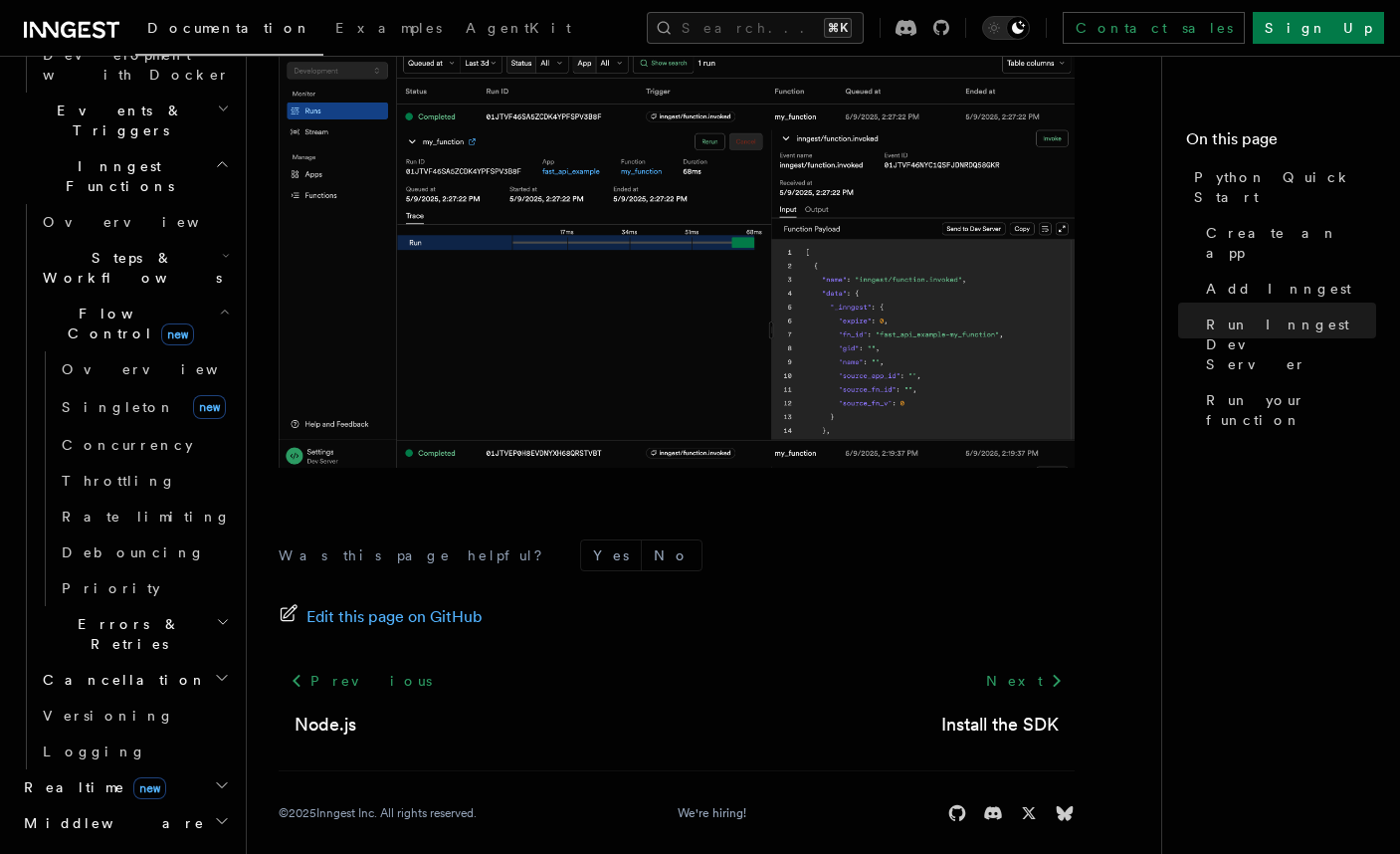 scroll, scrollTop: 709, scrollLeft: 0, axis: vertical 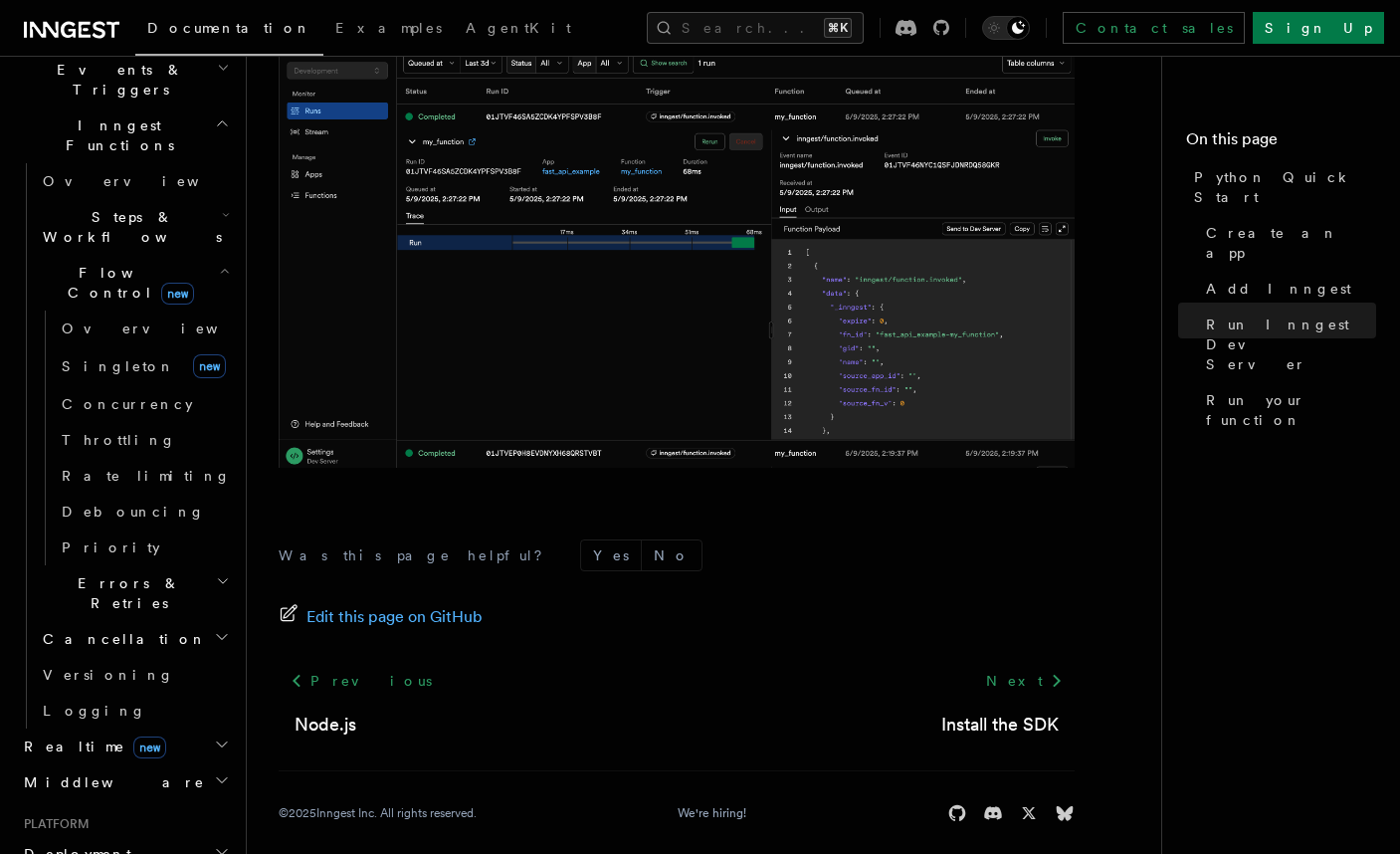 click on "Realtime new" at bounding box center (124, 747) 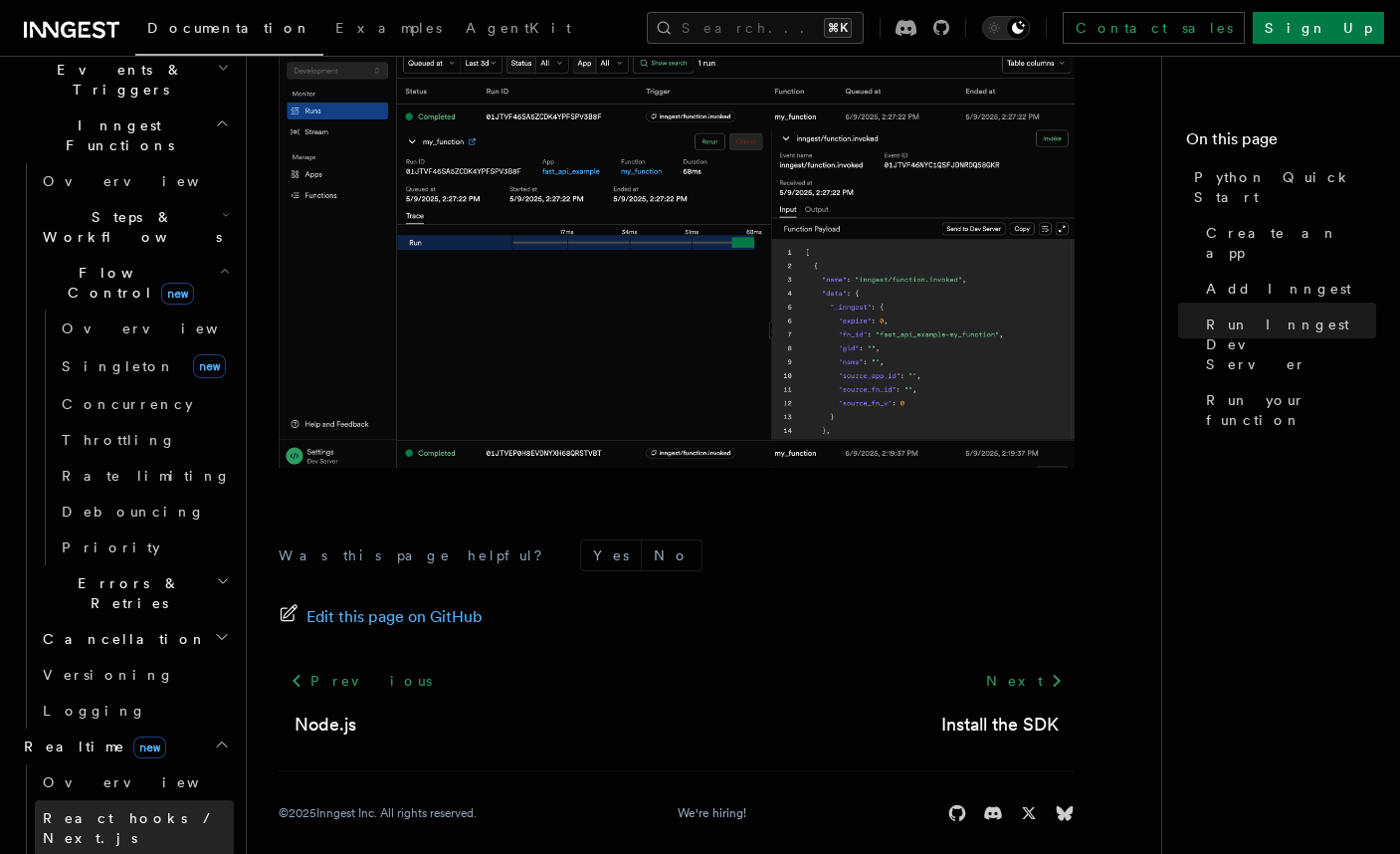 scroll, scrollTop: 747, scrollLeft: 0, axis: vertical 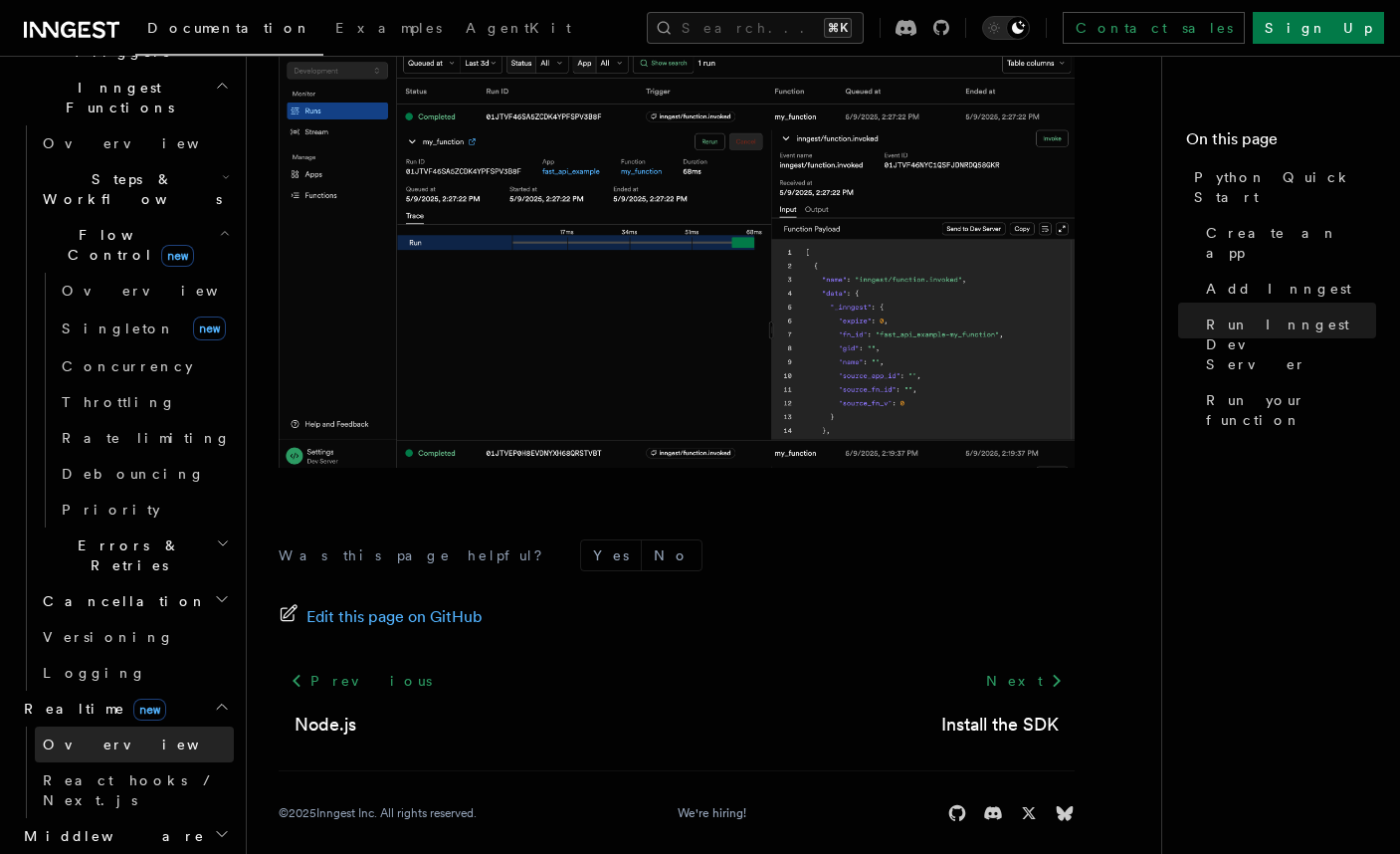 click on "Overview" at bounding box center [134, 745] 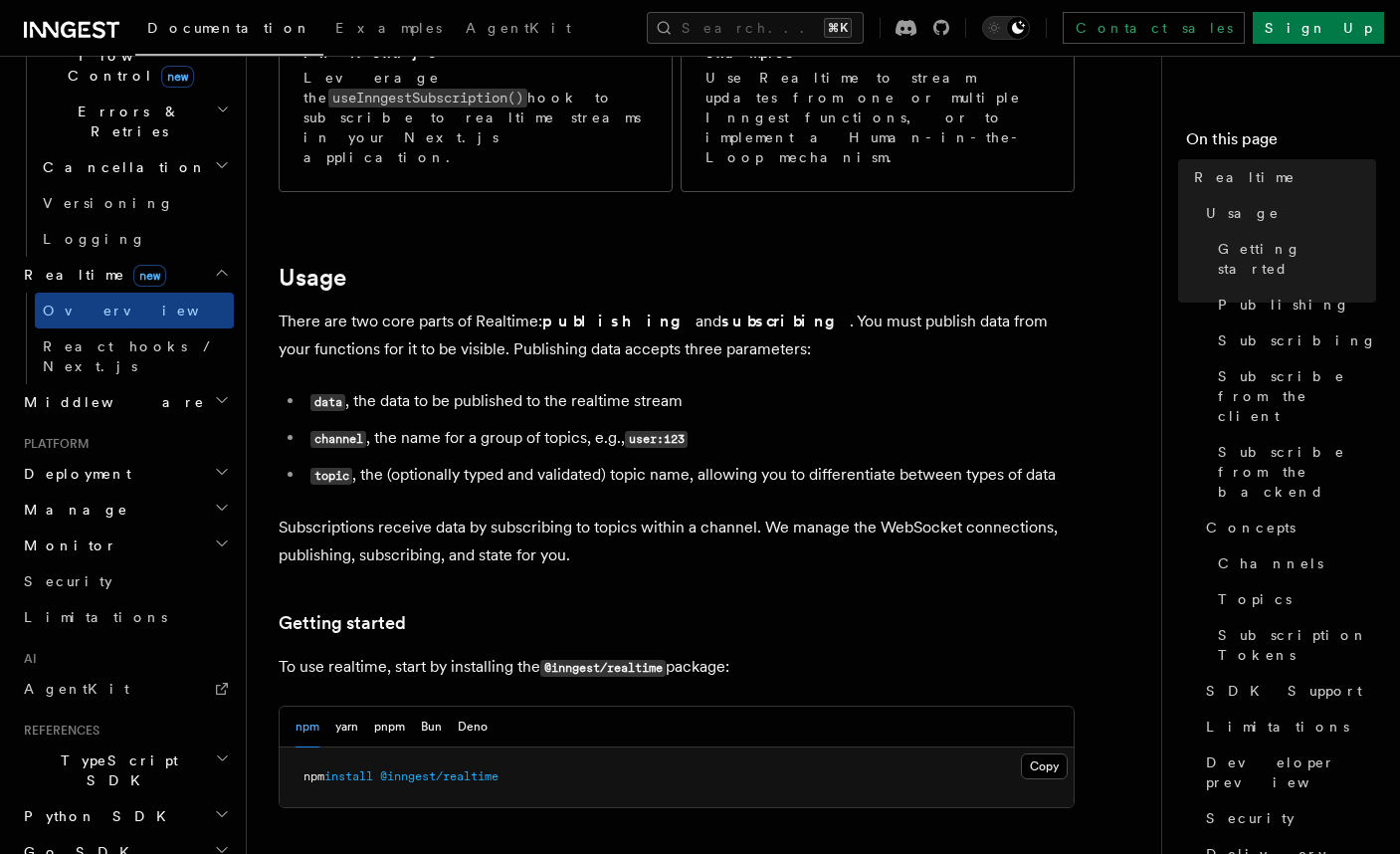 scroll, scrollTop: 632, scrollLeft: 0, axis: vertical 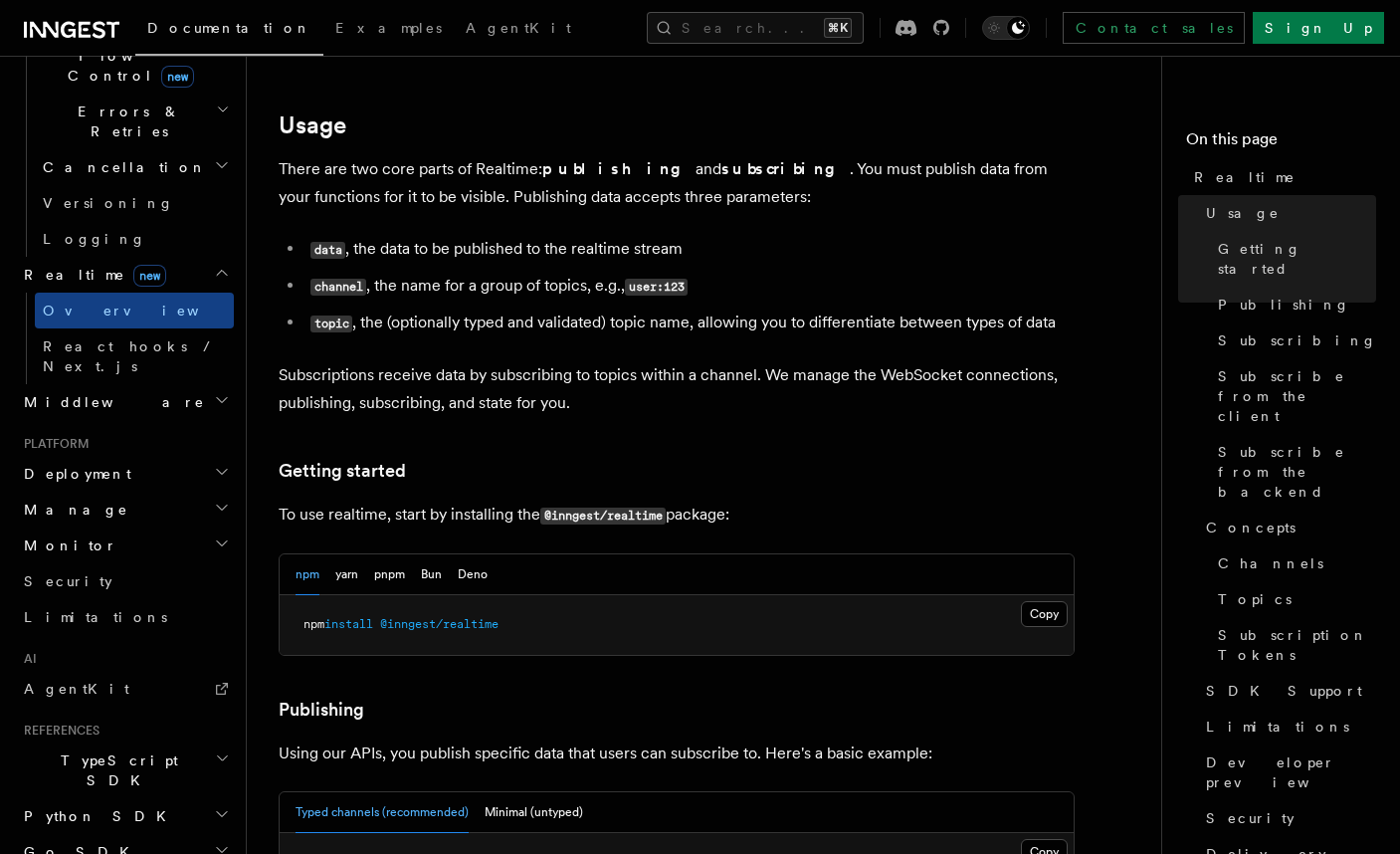 click on "npm yarn pnpm Bun Deno" at bounding box center (391, 574) 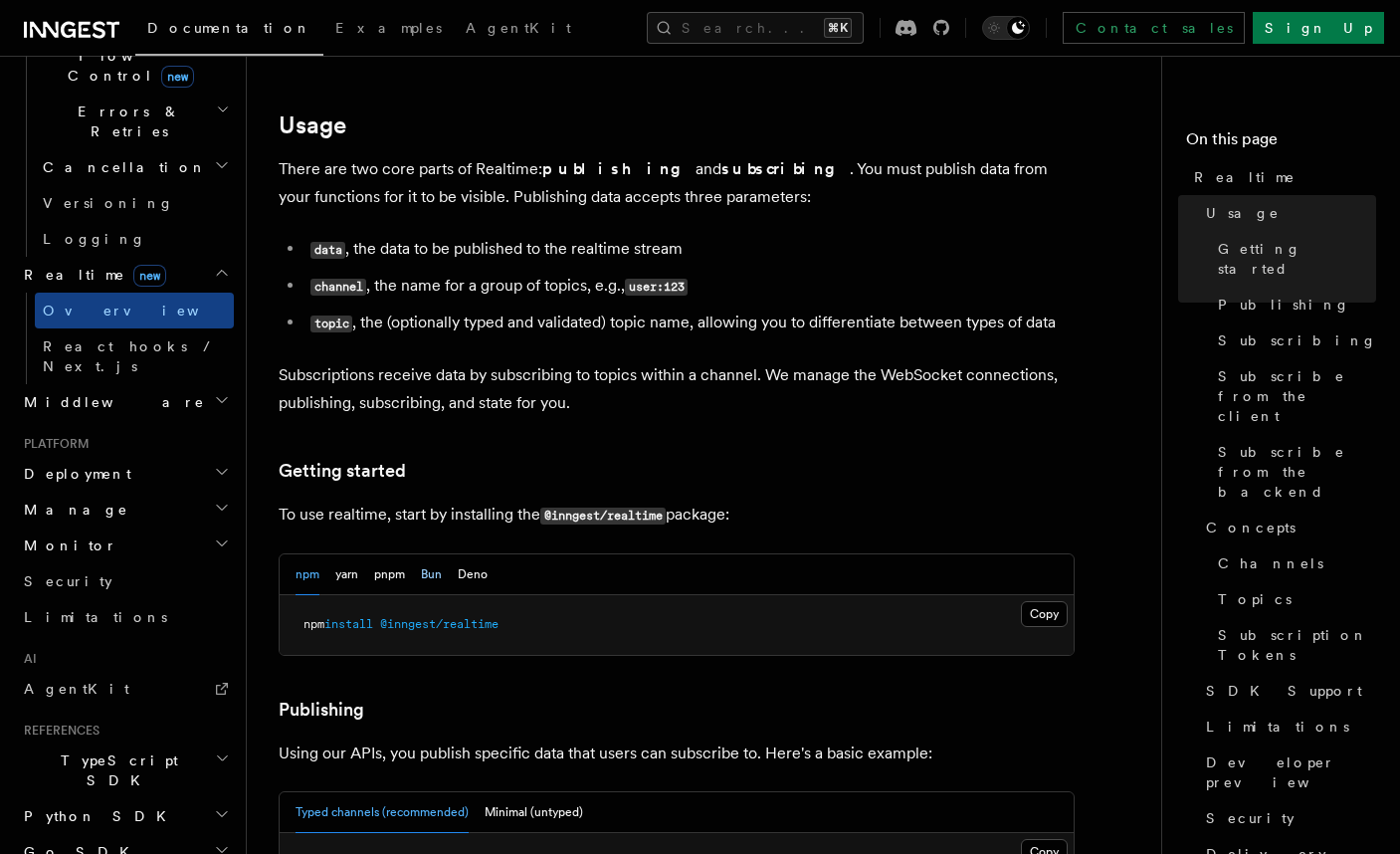 click on "Bun" at bounding box center [431, 574] 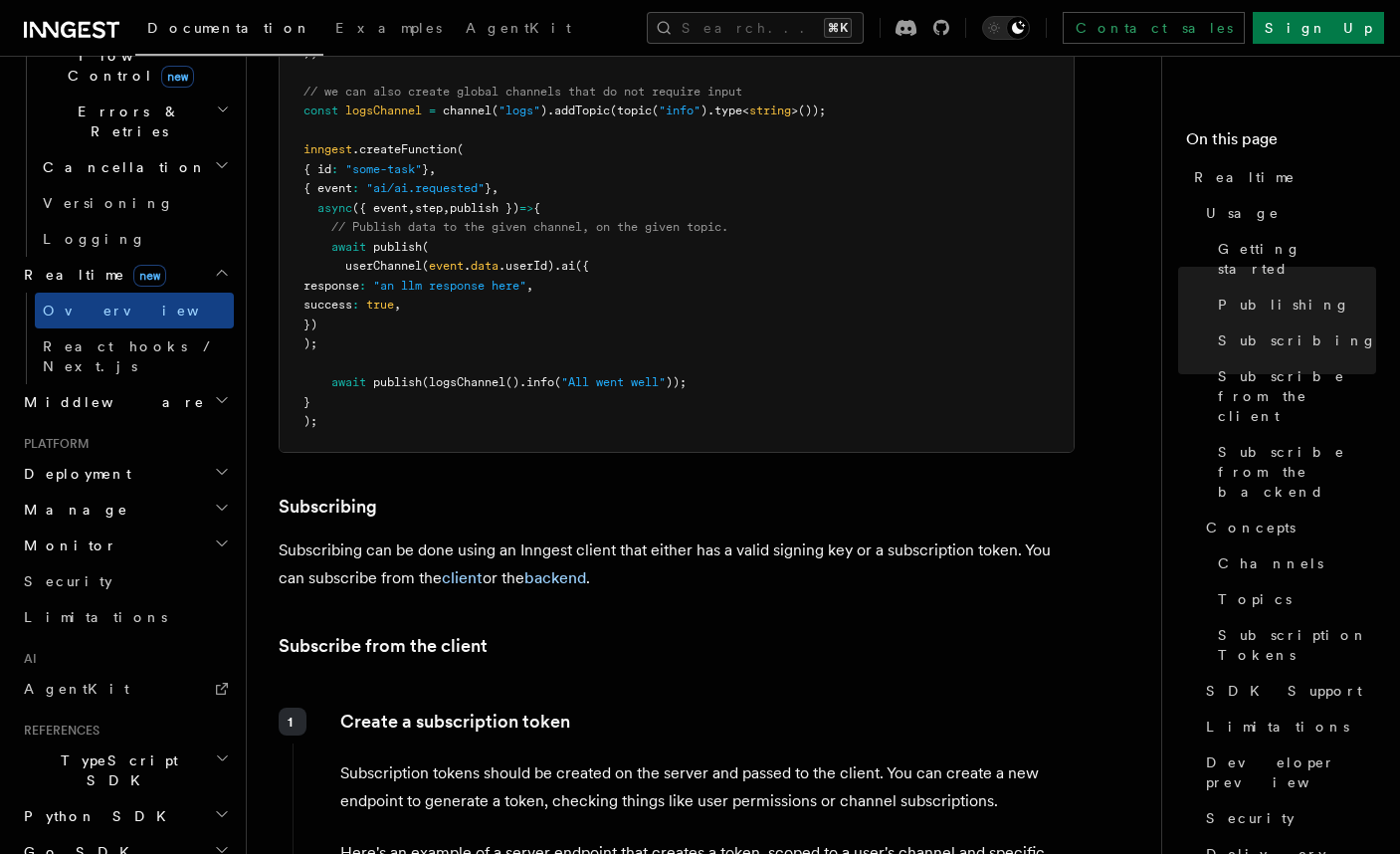 scroll, scrollTop: 2005, scrollLeft: 0, axis: vertical 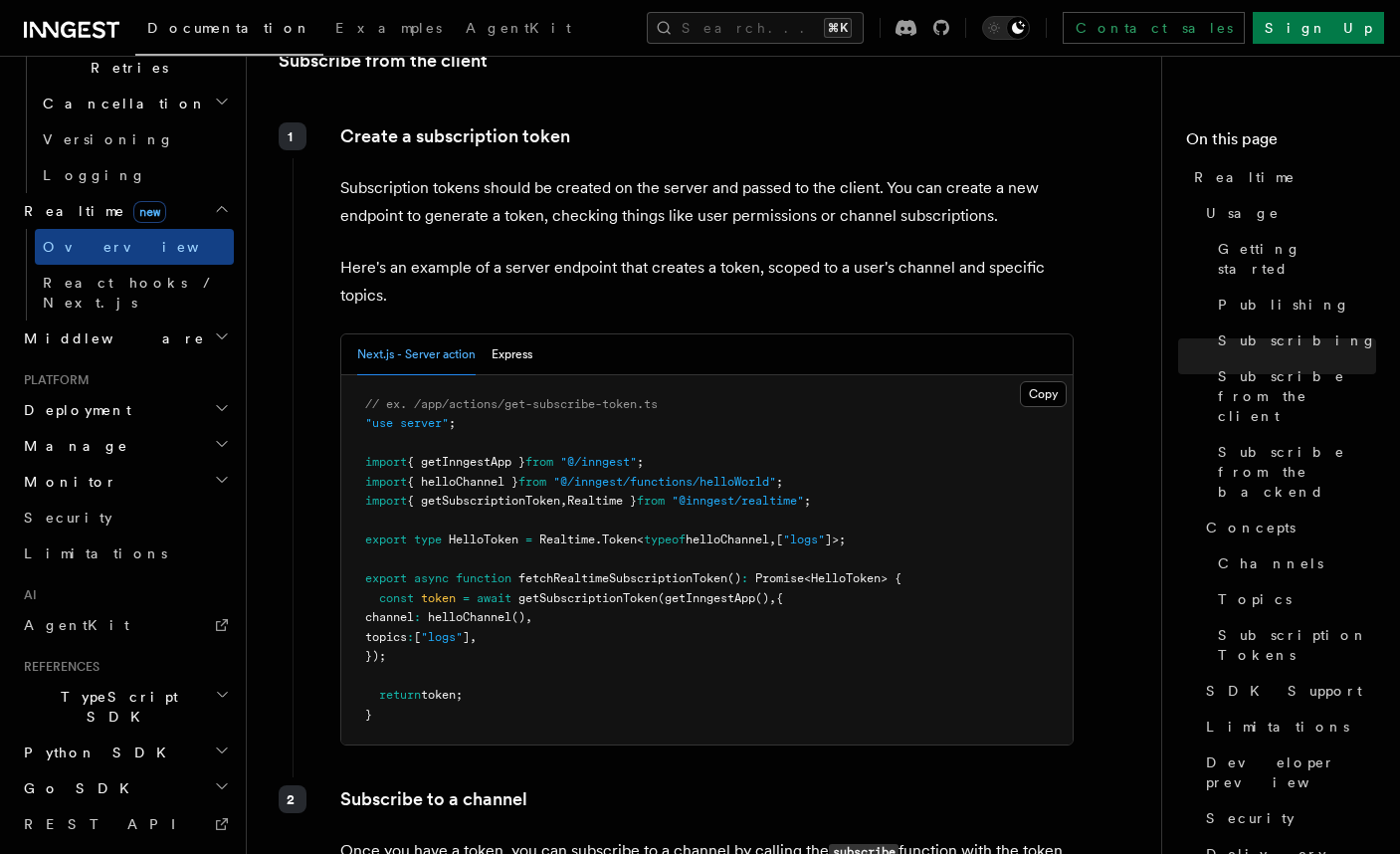 click on "Monitor" at bounding box center [124, 482] 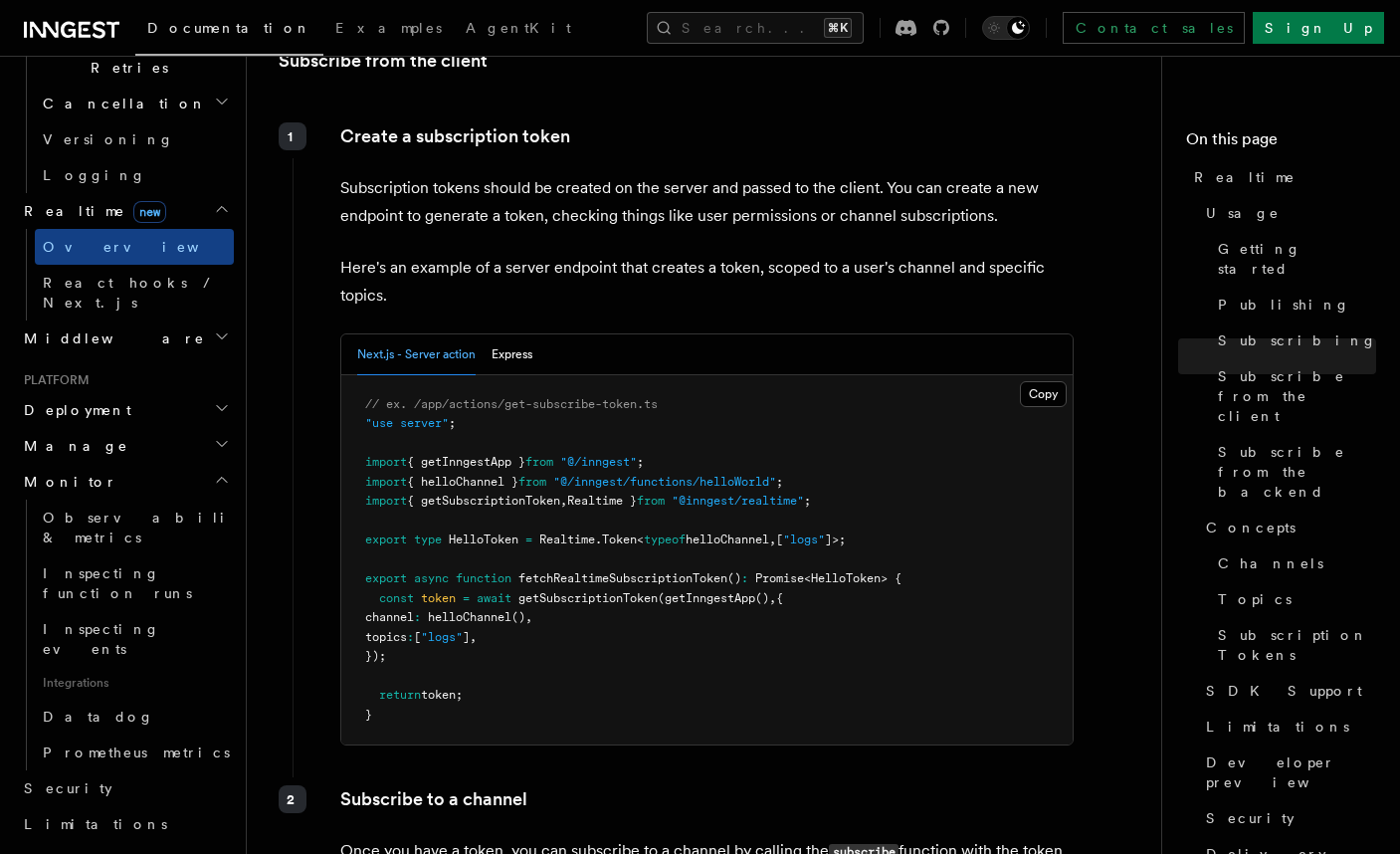 scroll, scrollTop: 627, scrollLeft: 0, axis: vertical 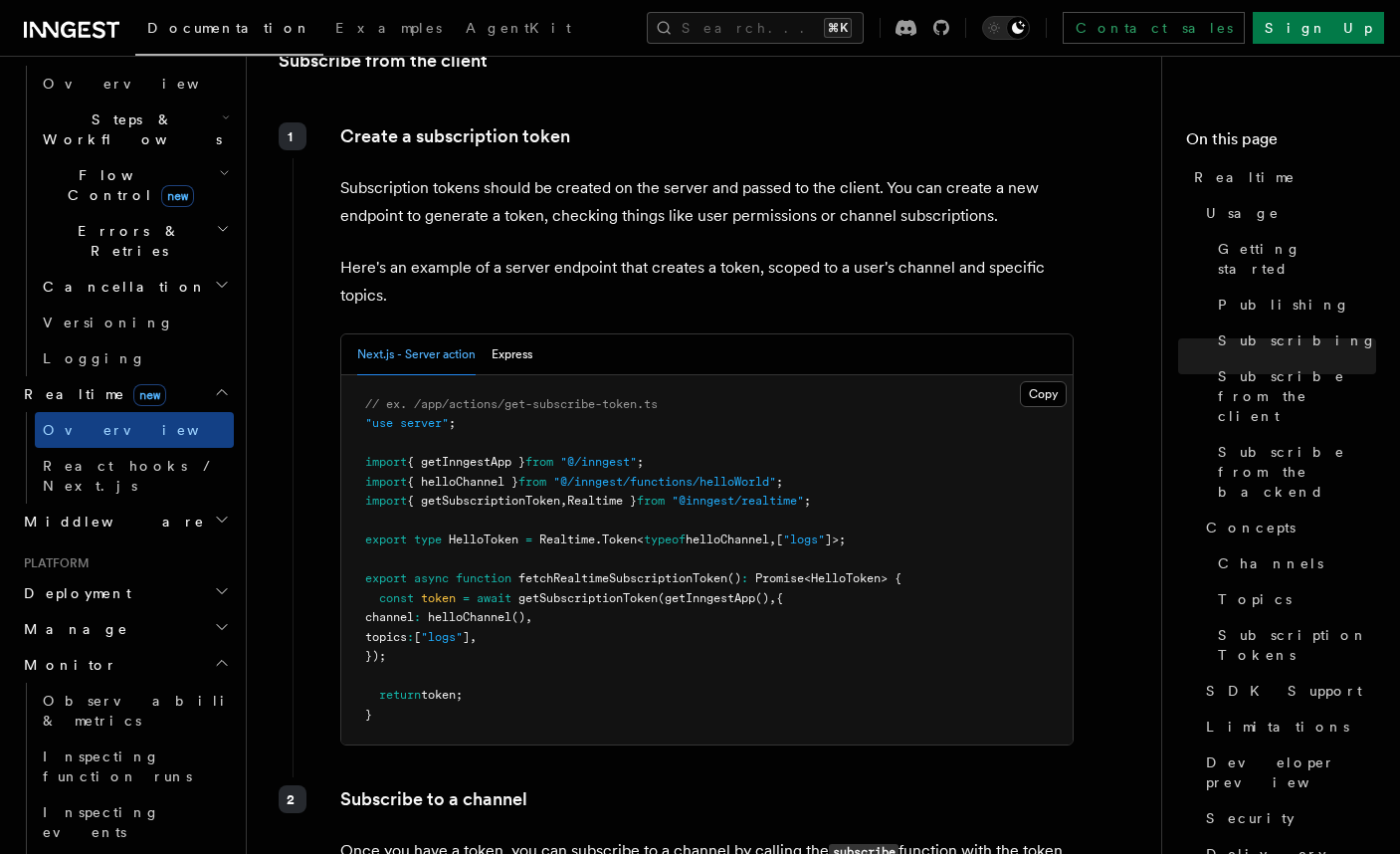 click on "Datadog" at bounding box center [134, 900] 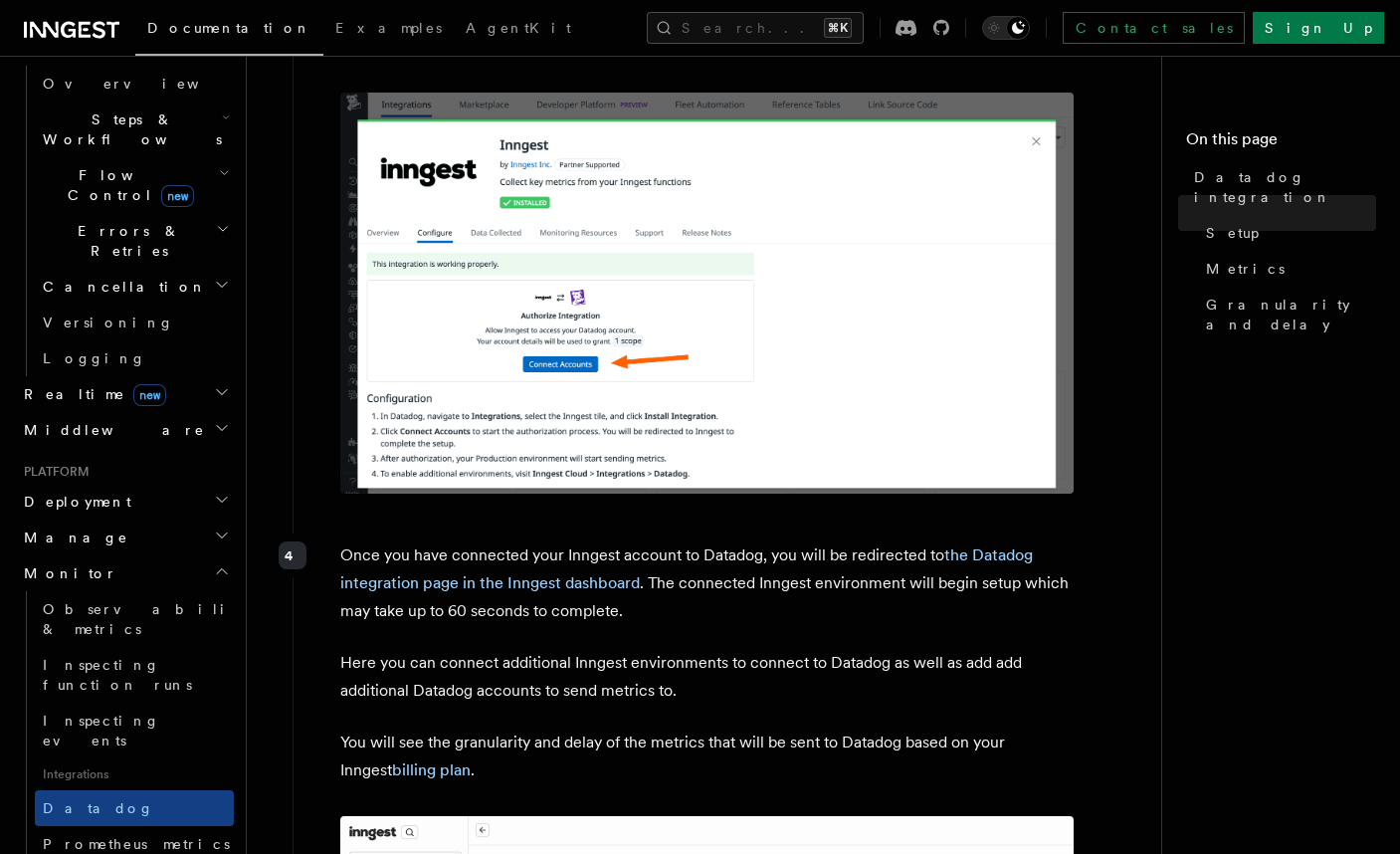 scroll, scrollTop: 2055, scrollLeft: 0, axis: vertical 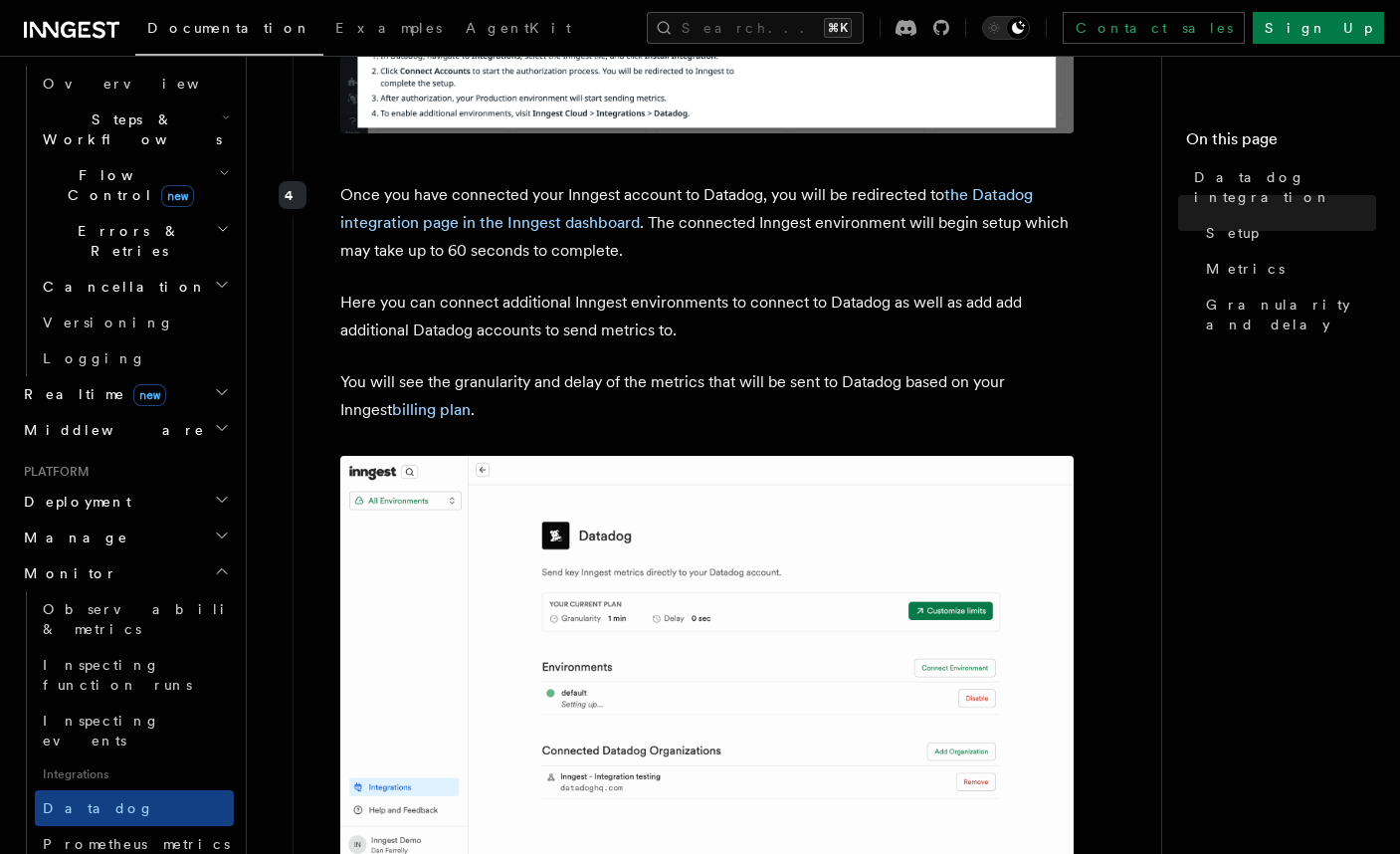 click on "Once you have connected your Inngest account to Datadog, you will be redirected to  the Datadog integration page in the Inngest dashboard . The connected Inngest environment will begin setup which may take up to 60 seconds to complete." at bounding box center [706, 223] 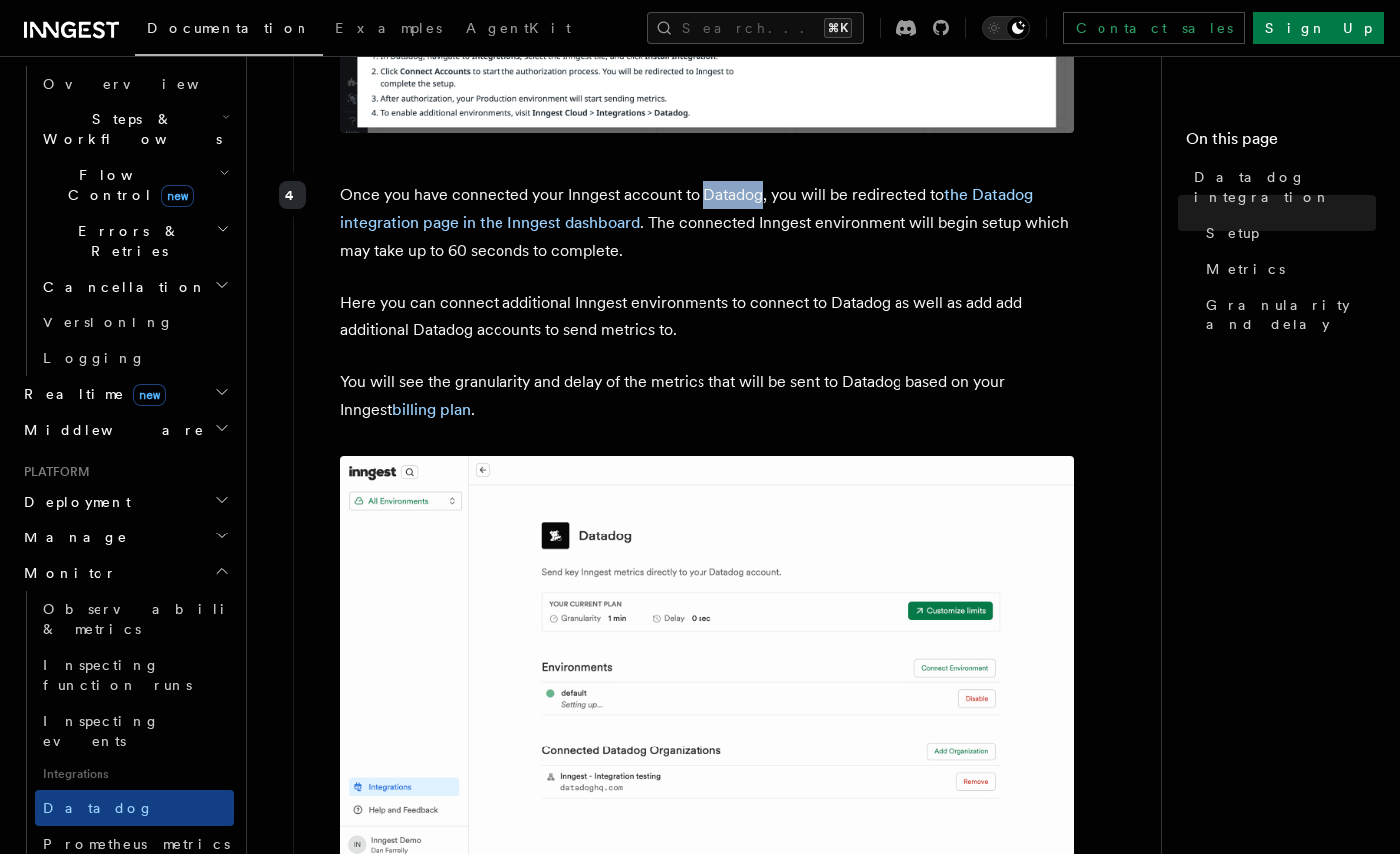 click on "Once you have connected your Inngest account to Datadog, you will be redirected to  the Datadog integration page in the Inngest dashboard . The connected Inngest environment will begin setup which may take up to 60 seconds to complete." at bounding box center [706, 223] 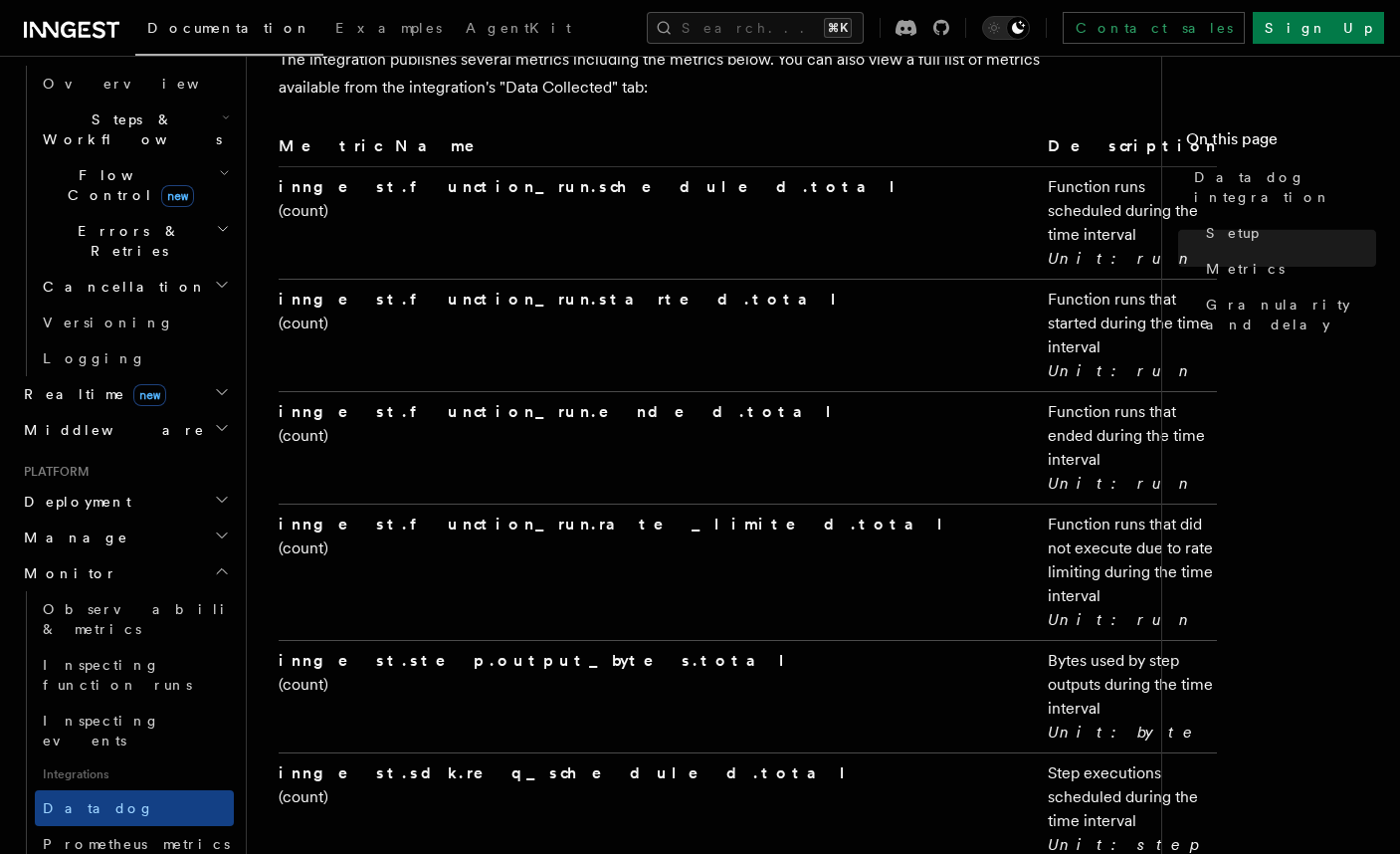 scroll, scrollTop: 3165, scrollLeft: 0, axis: vertical 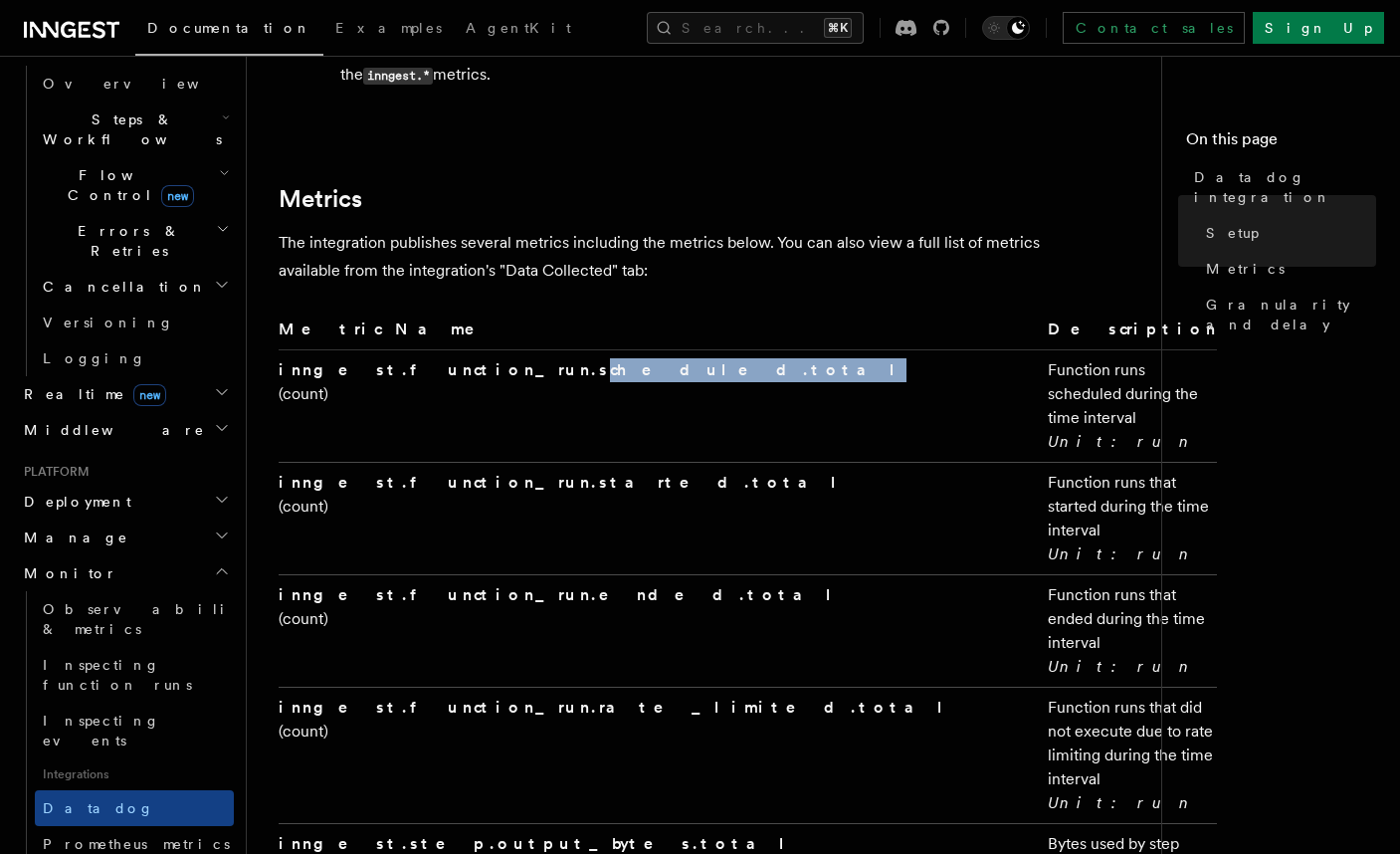 drag, startPoint x: 444, startPoint y: 352, endPoint x: 571, endPoint y: 346, distance: 127.14165 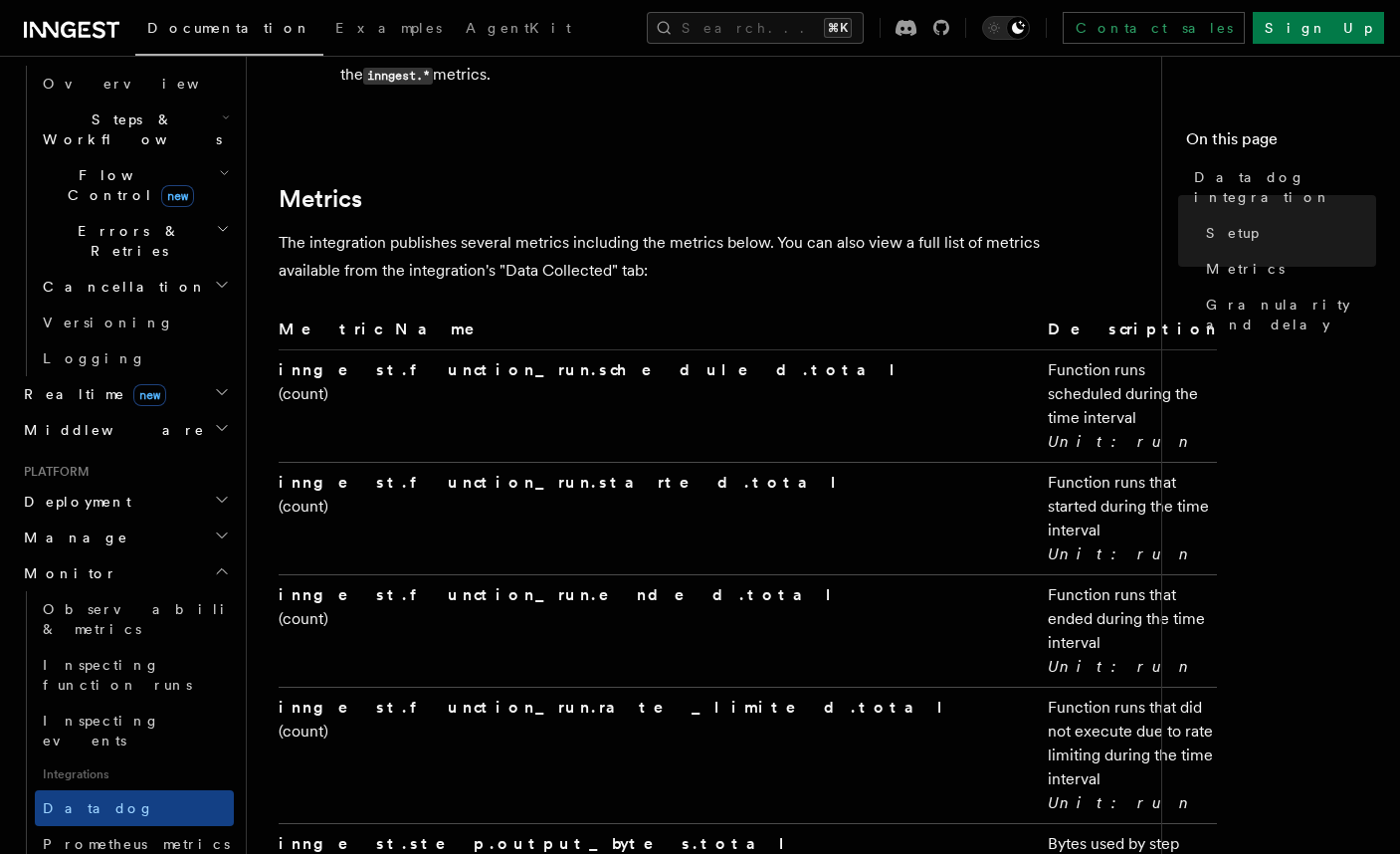 click on "Function runs scheduled during the time interval  Unit: run" at bounding box center [1128, 405] 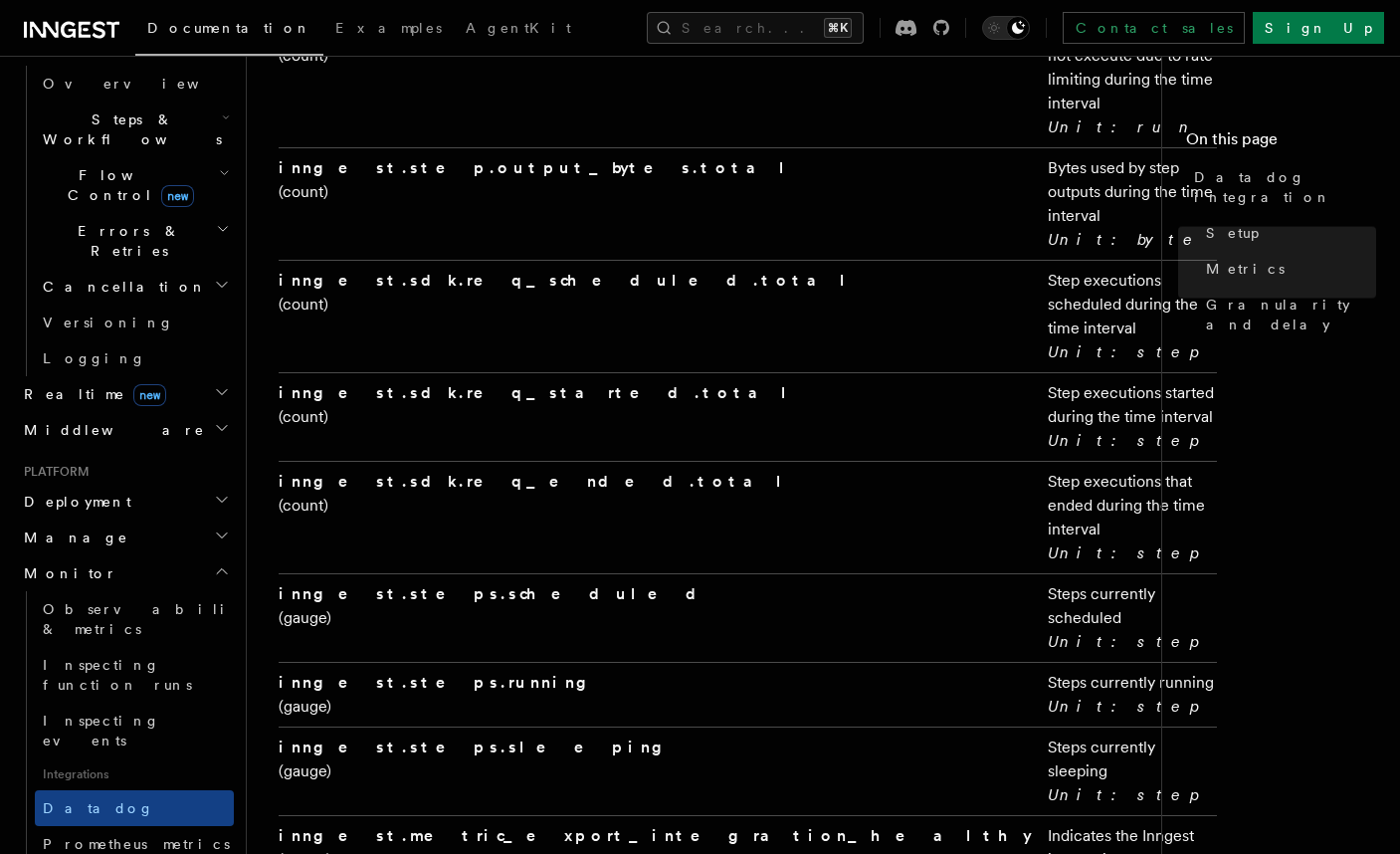 scroll, scrollTop: 4190, scrollLeft: 0, axis: vertical 